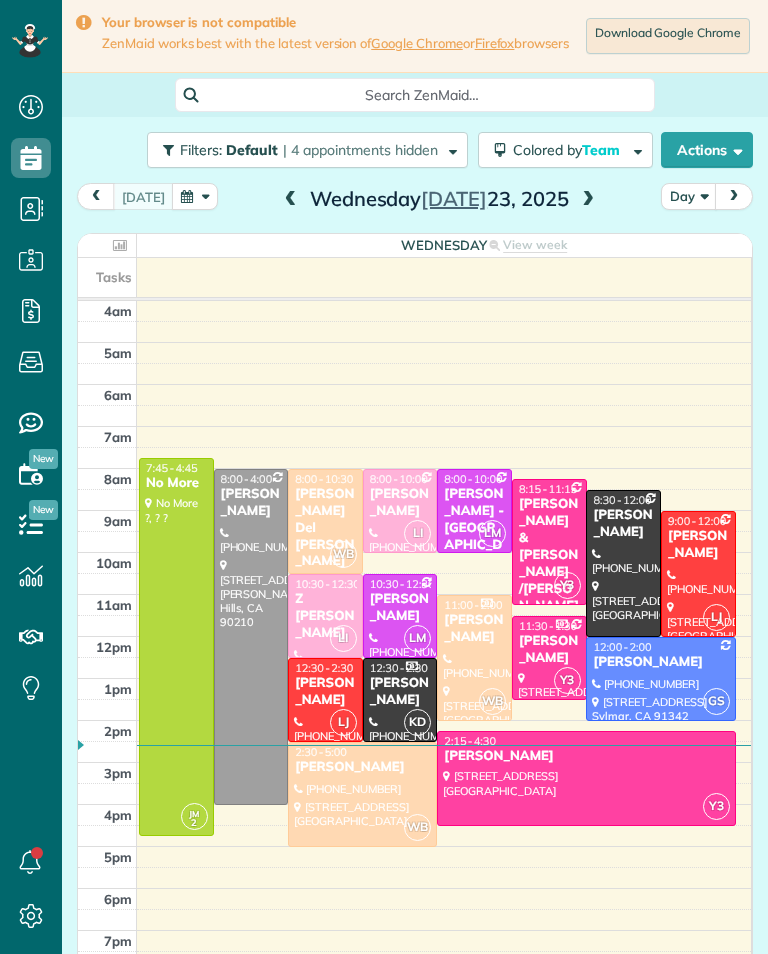 scroll, scrollTop: 31, scrollLeft: 0, axis: vertical 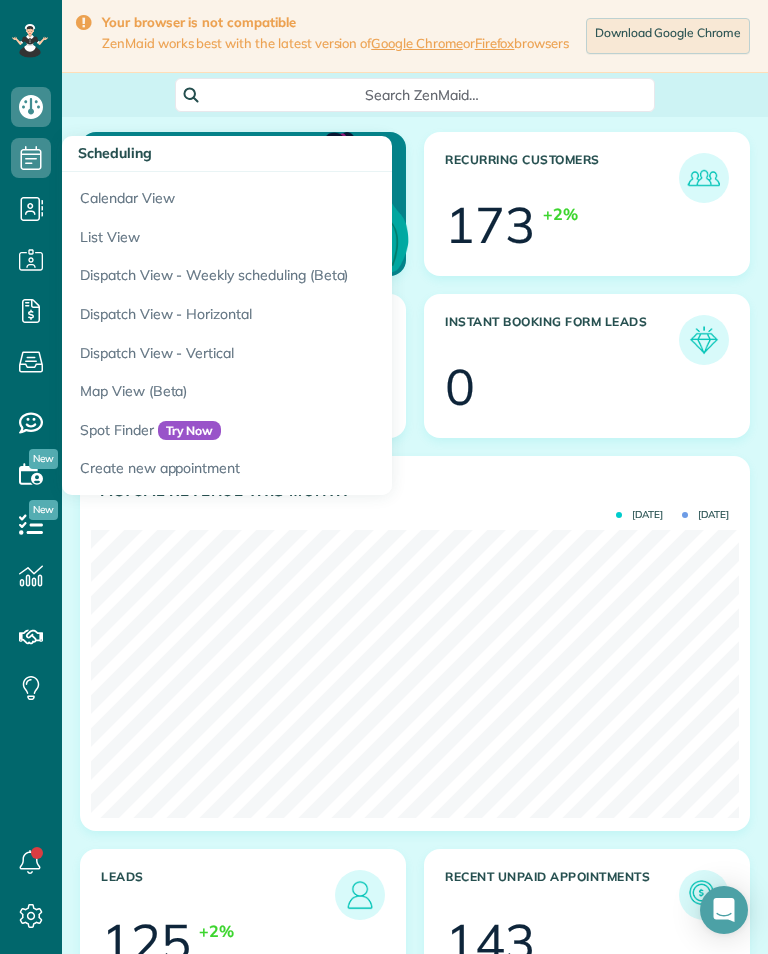 click on "Calendar View" at bounding box center (312, 195) 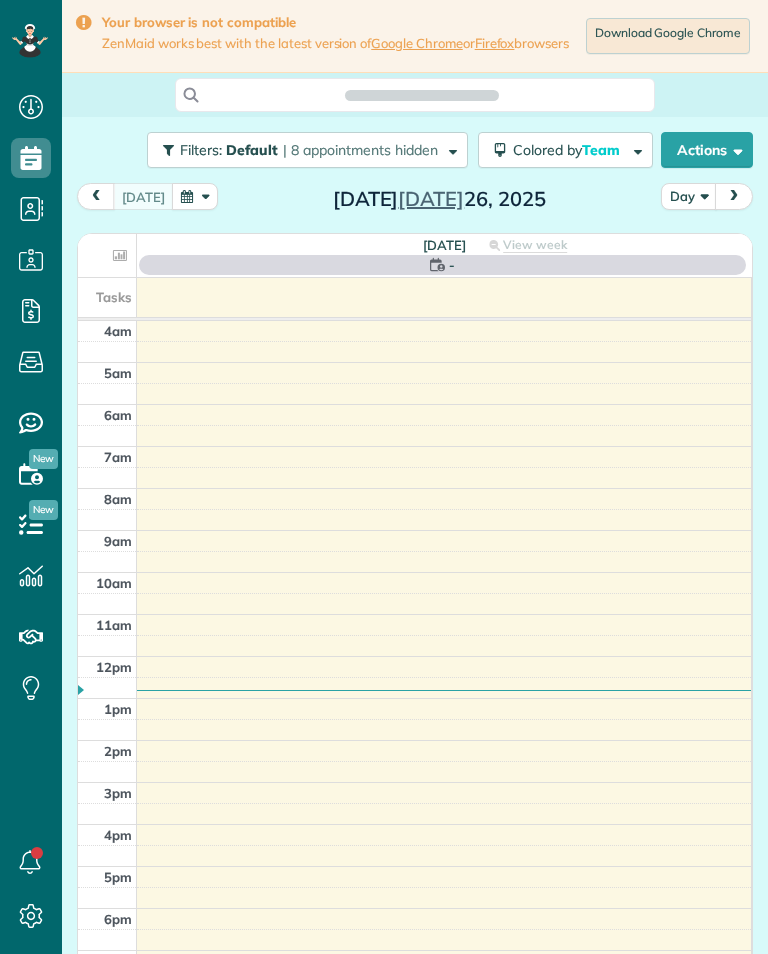 scroll, scrollTop: 0, scrollLeft: 0, axis: both 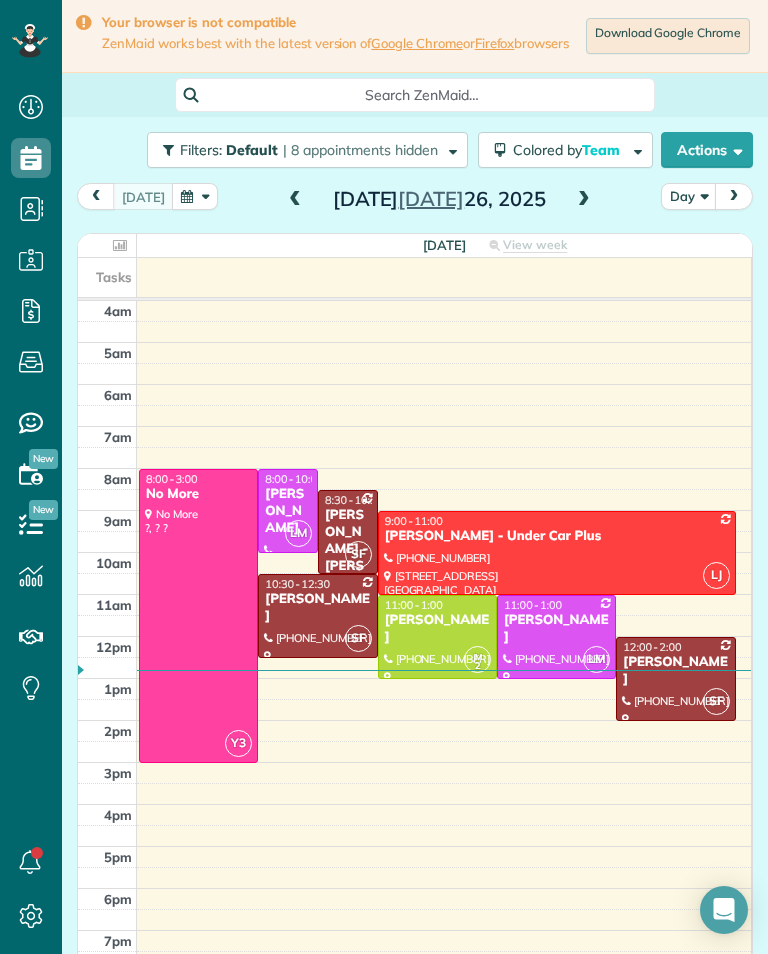 click on "today   Day Saturday  Jul  26, 2025" at bounding box center [415, 201] 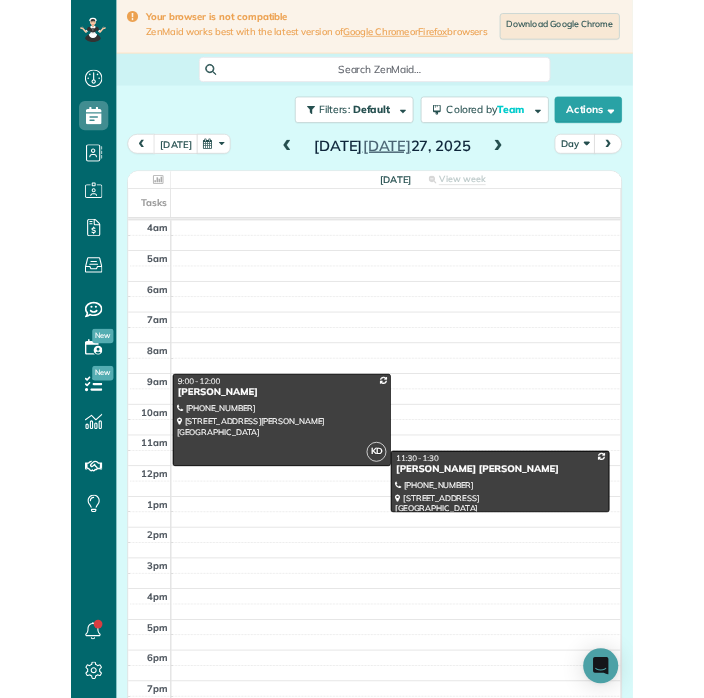 scroll, scrollTop: 985, scrollLeft: 62, axis: both 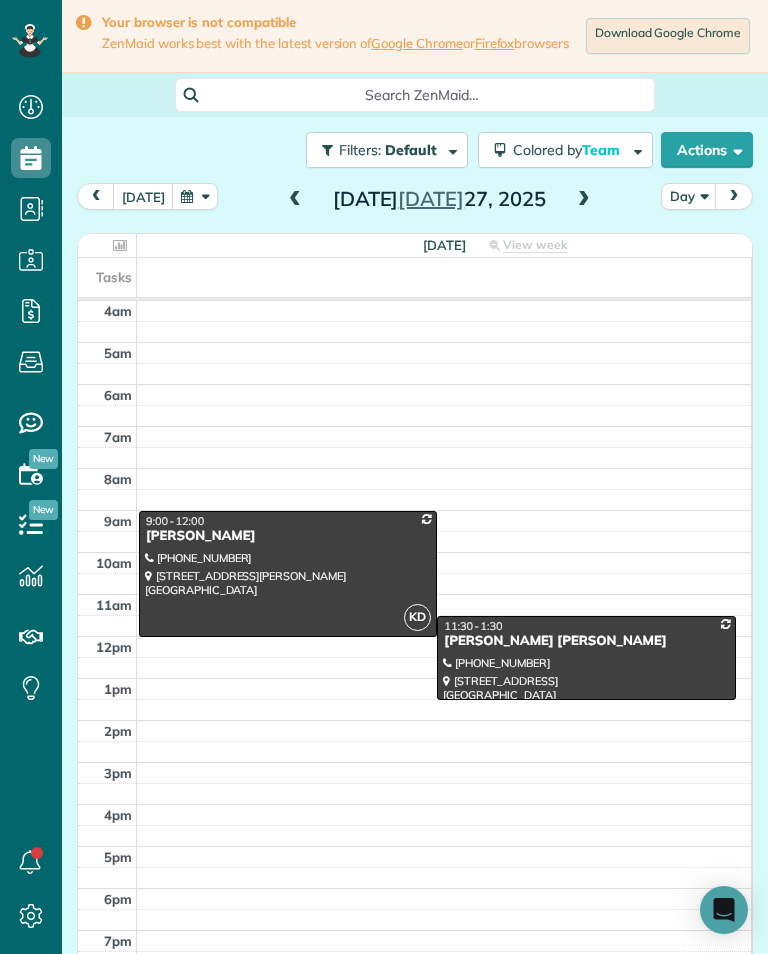 click at bounding box center [584, 200] 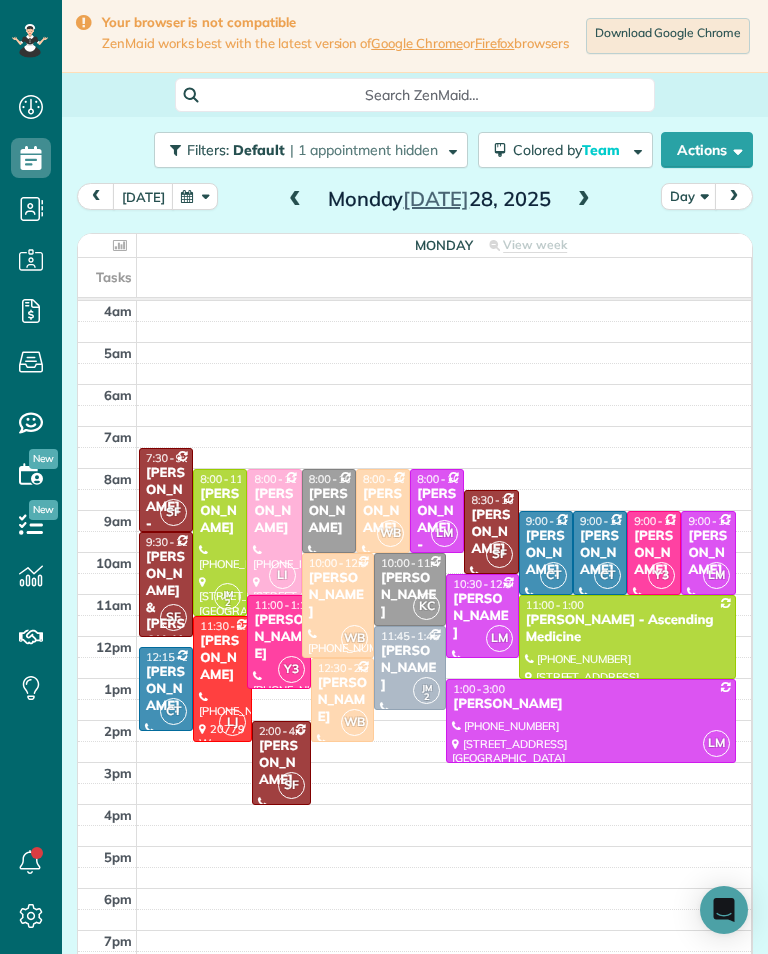 scroll, scrollTop: 985, scrollLeft: 62, axis: both 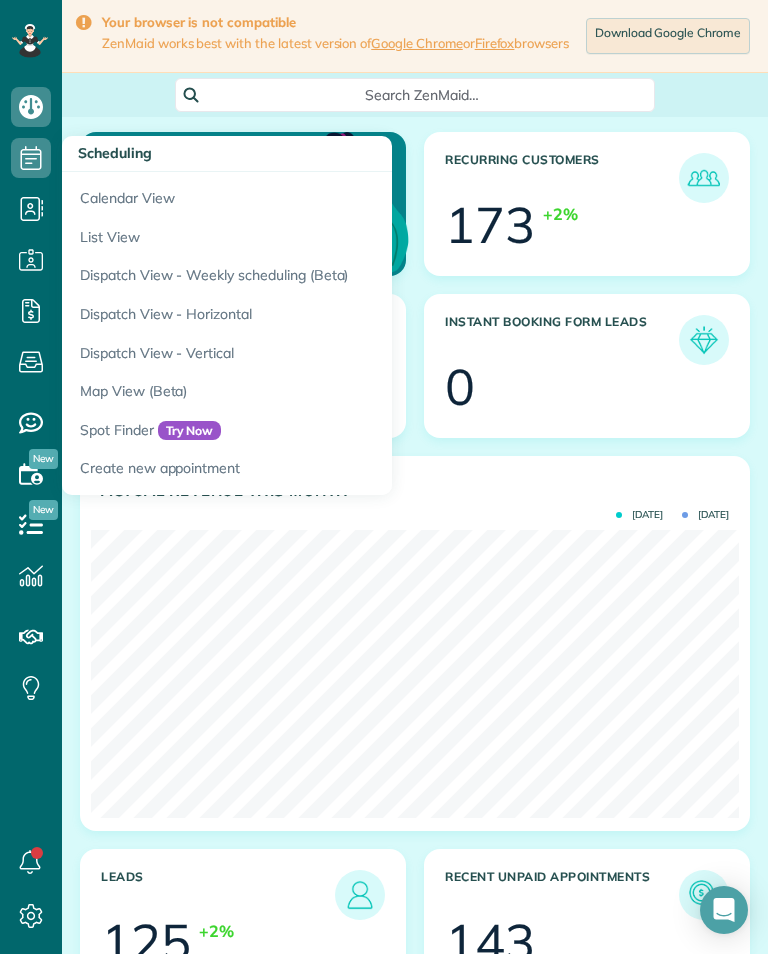 click on "Calendar View" at bounding box center [312, 195] 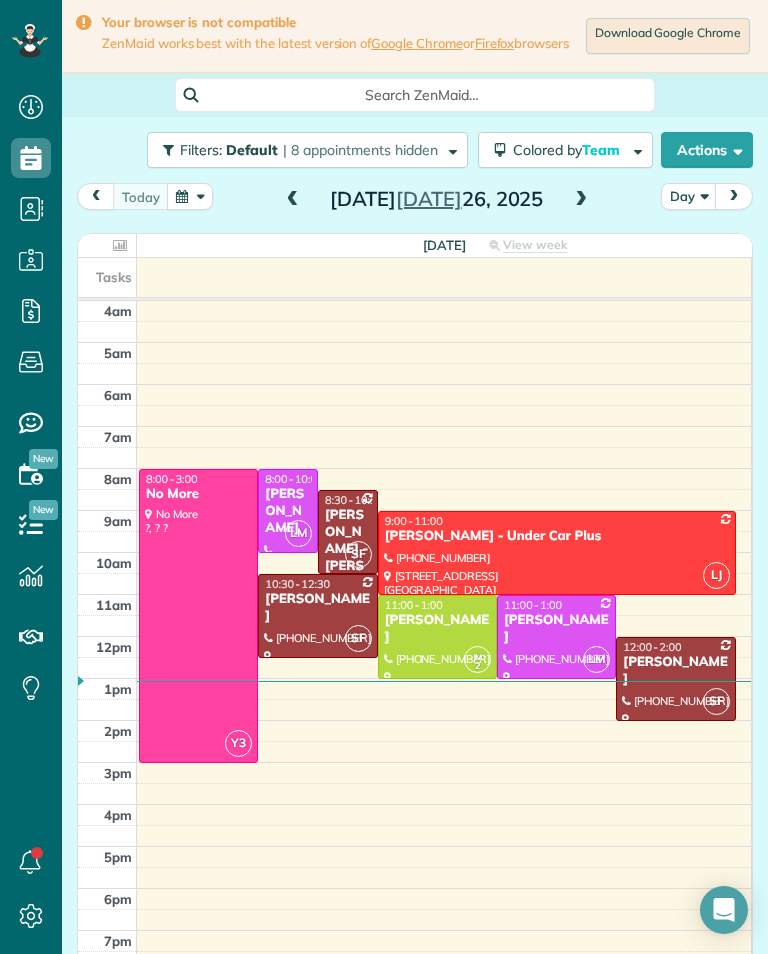 scroll, scrollTop: 0, scrollLeft: 0, axis: both 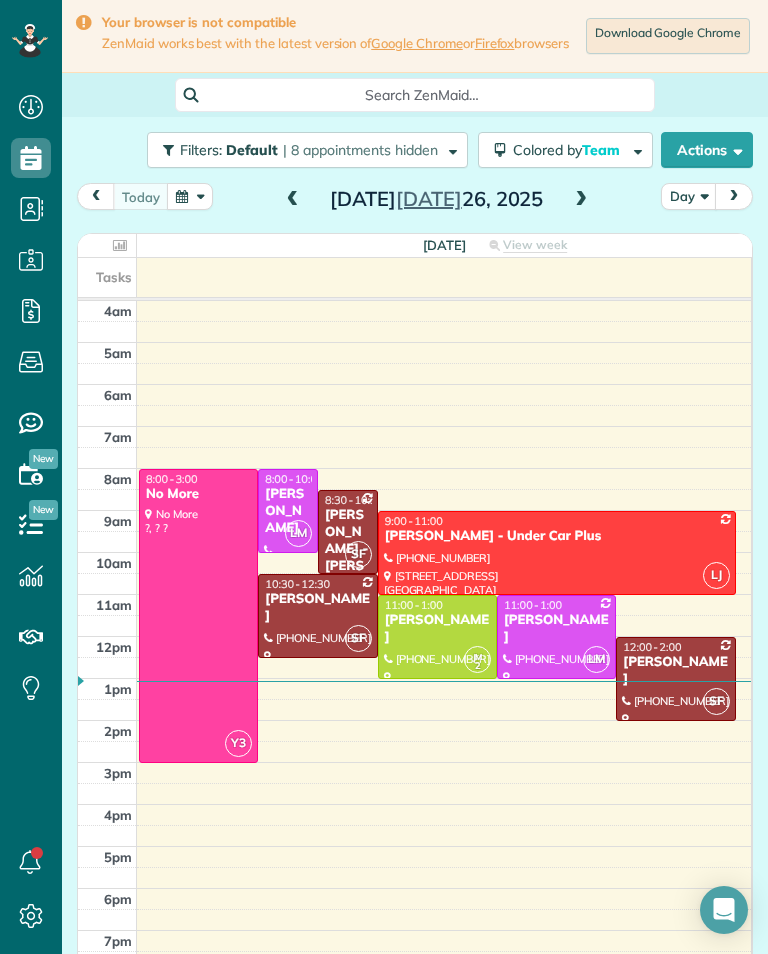 click on "Saturday  Jul  26, 2025" at bounding box center (437, 199) 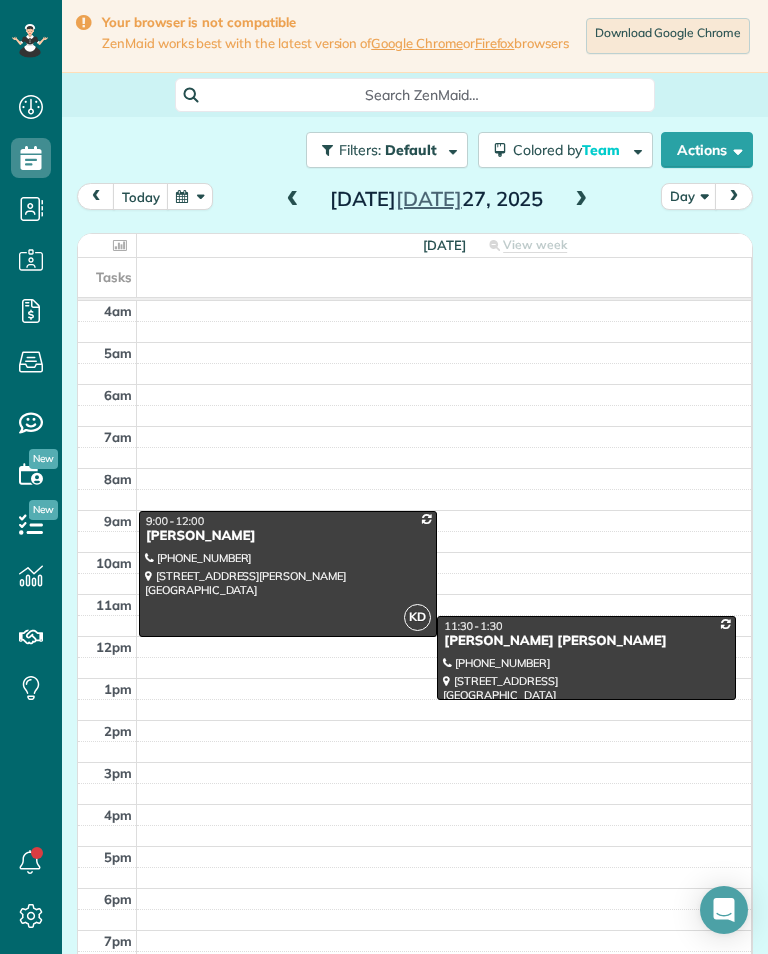 click at bounding box center (581, 200) 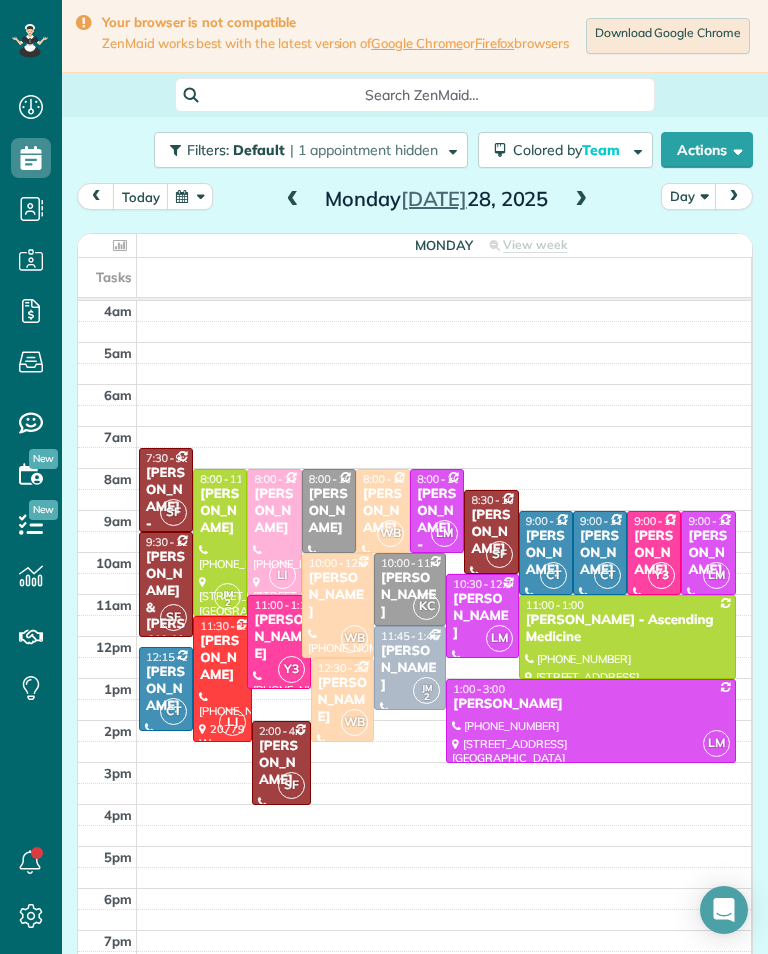 click on "Yvette Barlowe" at bounding box center [281, 763] 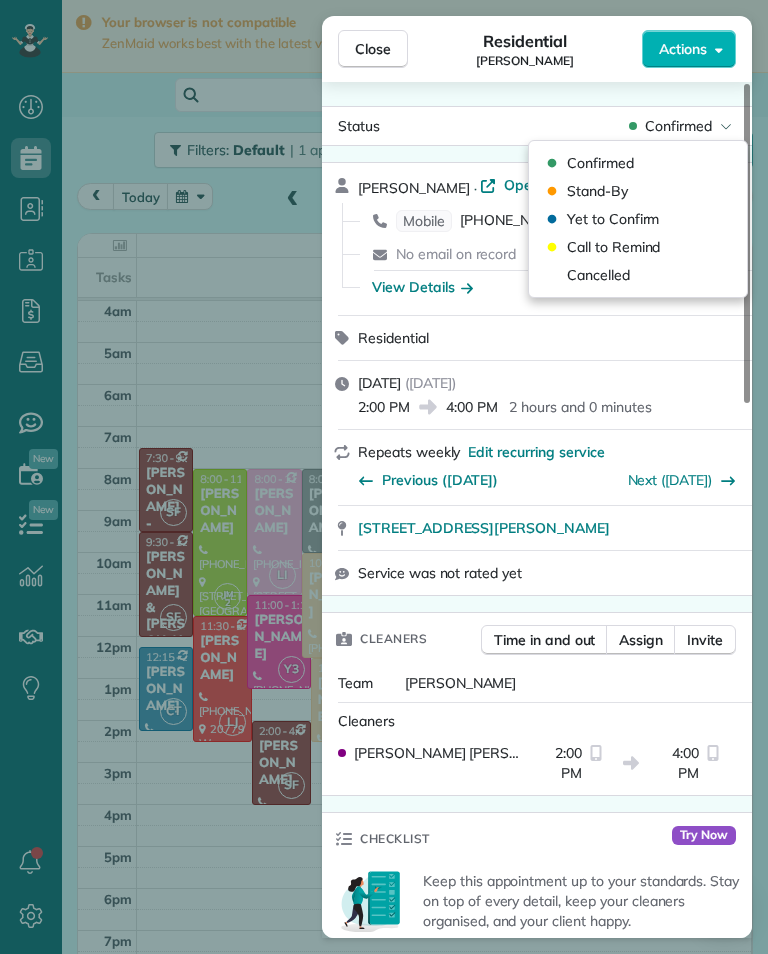 click on "Cancelled" at bounding box center [638, 275] 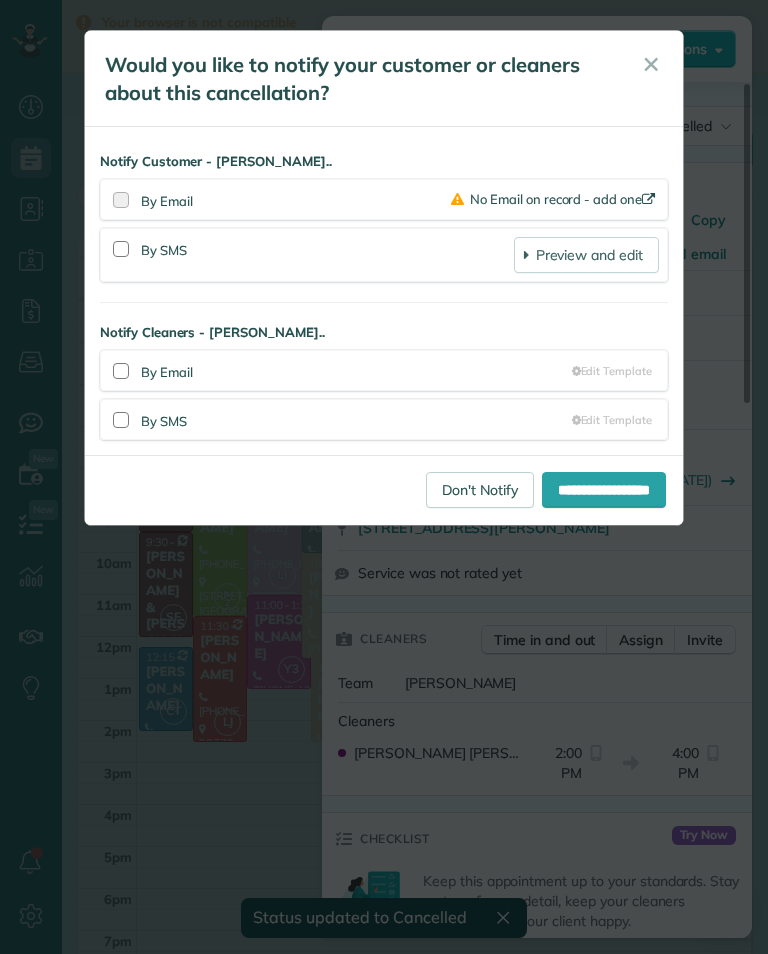 click on "**********" at bounding box center [384, 477] 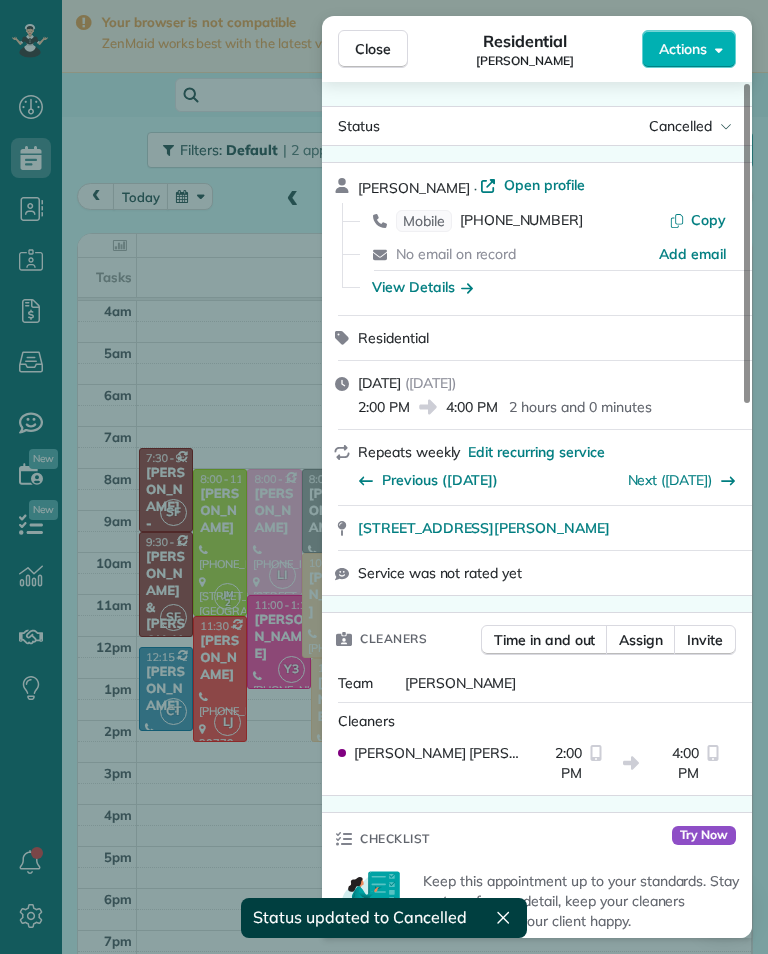 click on "Close Residential Yvette Barlowe Actions Status Cancelled Yvette Barlowe · Open profile Mobile (818) 321-9499 Copy No email on record Add email View Details Residential Monday, July 28, 2025 ( in 2 days ) 2:00 PM 4:00 PM 2 hours and 0 minutes Repeats weekly Edit recurring service Previous (Jul 21) Next (Aug 04) 3752 Winford Drive Tarzana CA 91356 Service was not rated yet Cleaners Time in and out Assign Invite Team Santy Cleaners Santy   Flores 2:00 PM 4:00 PM Checklist Try Now Keep this appointment up to your standards. Stay on top of every detail, keep your cleaners organised, and your client happy. Assign a checklist Watch a 5 min demo Billing Billing actions Price $185.00 Overcharge $0.00 Discount $0.00 Coupon discount - Primary tax - Secondary tax - Total appointment price $185.00 Tips collected New feature! $0.00 Unpaid Mark as paid Total including tip $185.00 Get paid online in no-time! Send an invoice and reward your cleaners with tips Charge customer credit card Appointment custom fields Key # - 0 1" at bounding box center (384, 477) 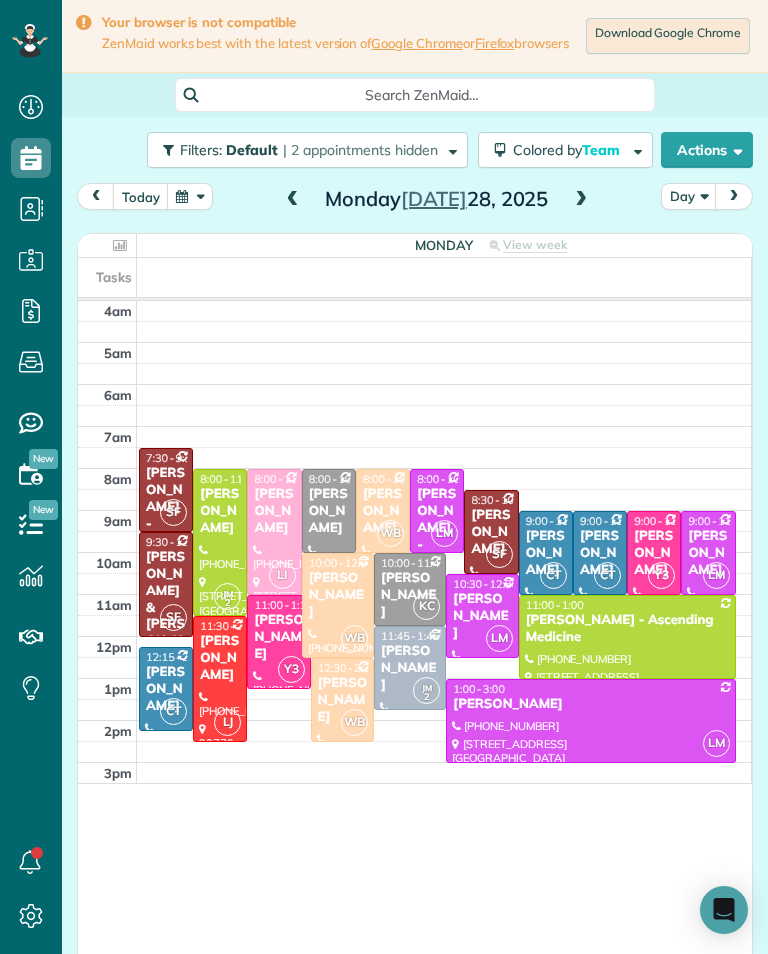 scroll, scrollTop: 985, scrollLeft: 62, axis: both 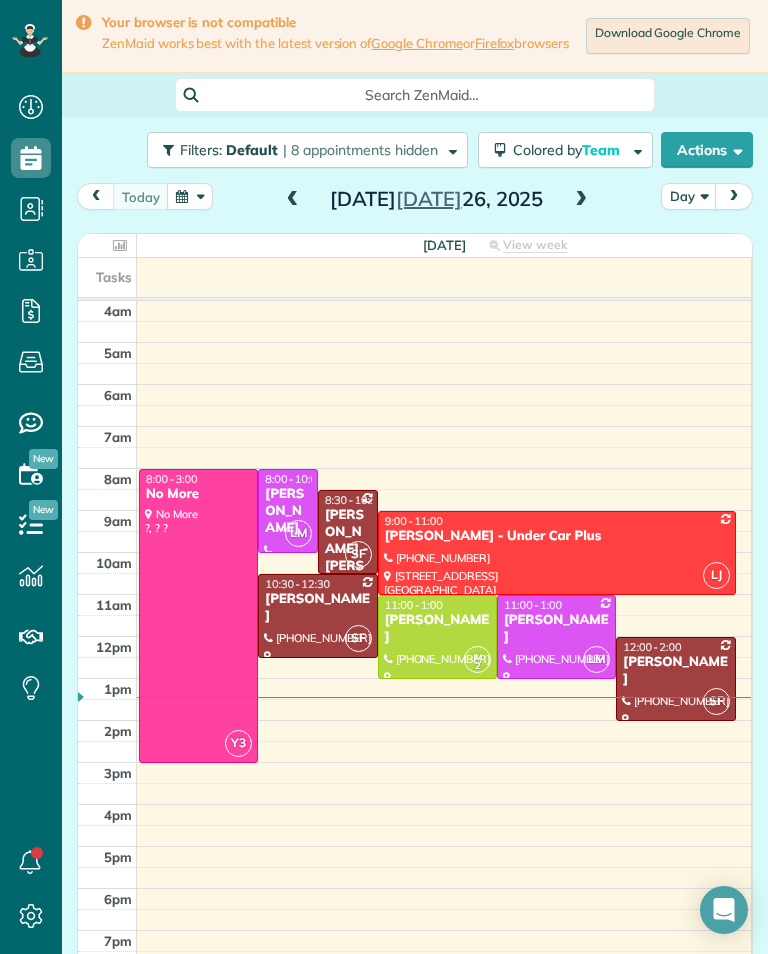 click at bounding box center (581, 200) 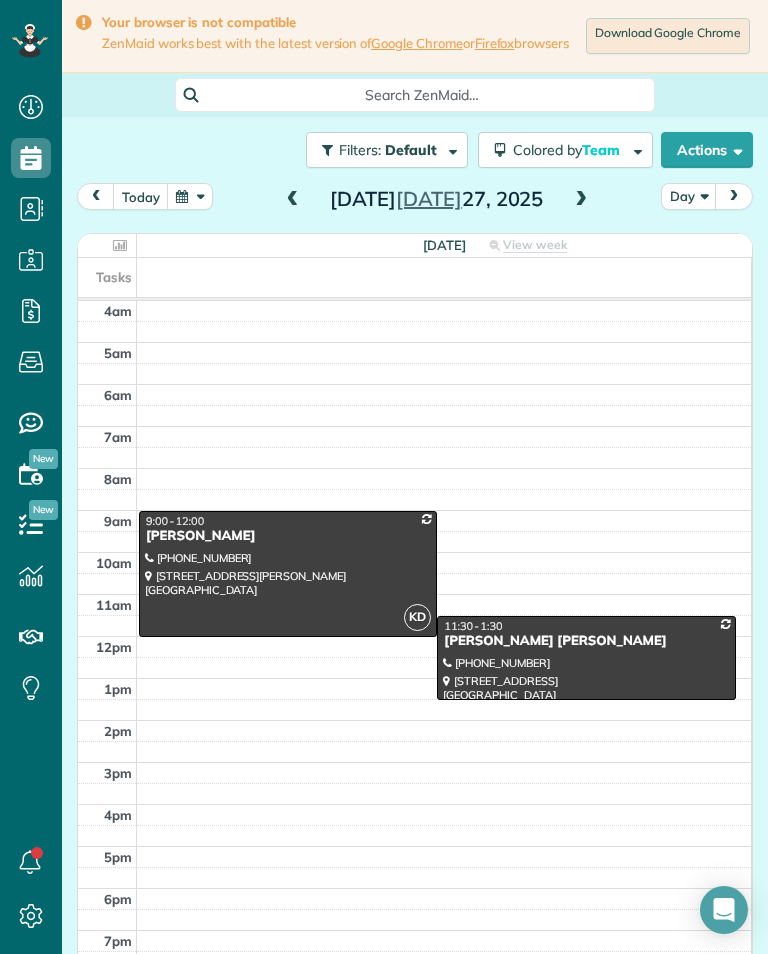 click at bounding box center [581, 200] 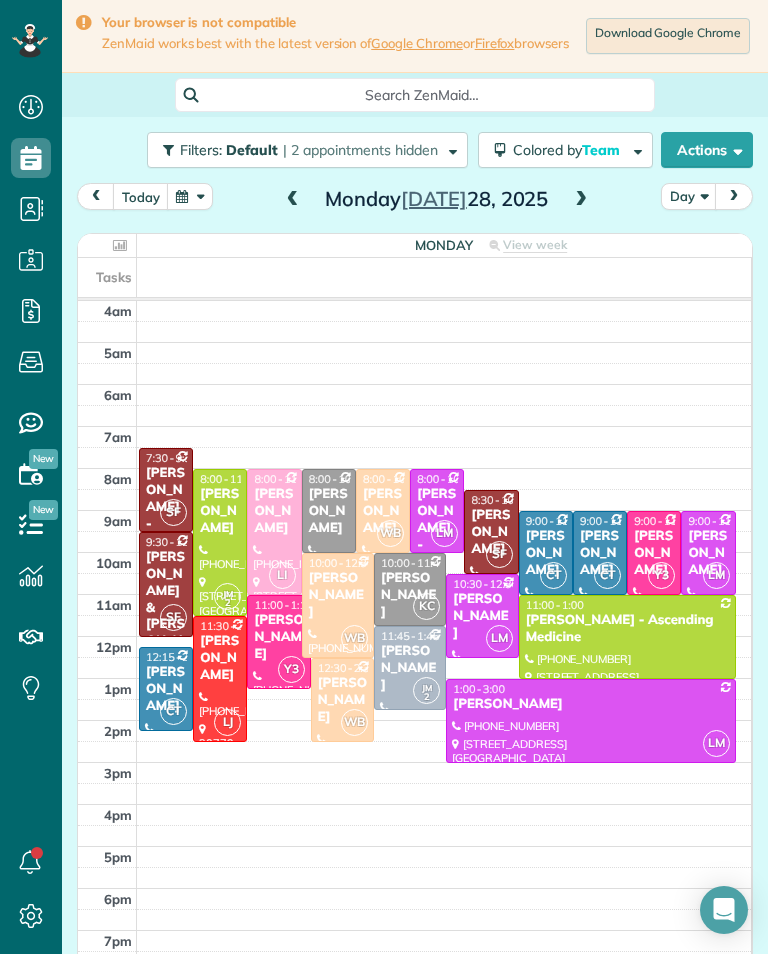 click on "[PERSON_NAME]" at bounding box center [383, 511] 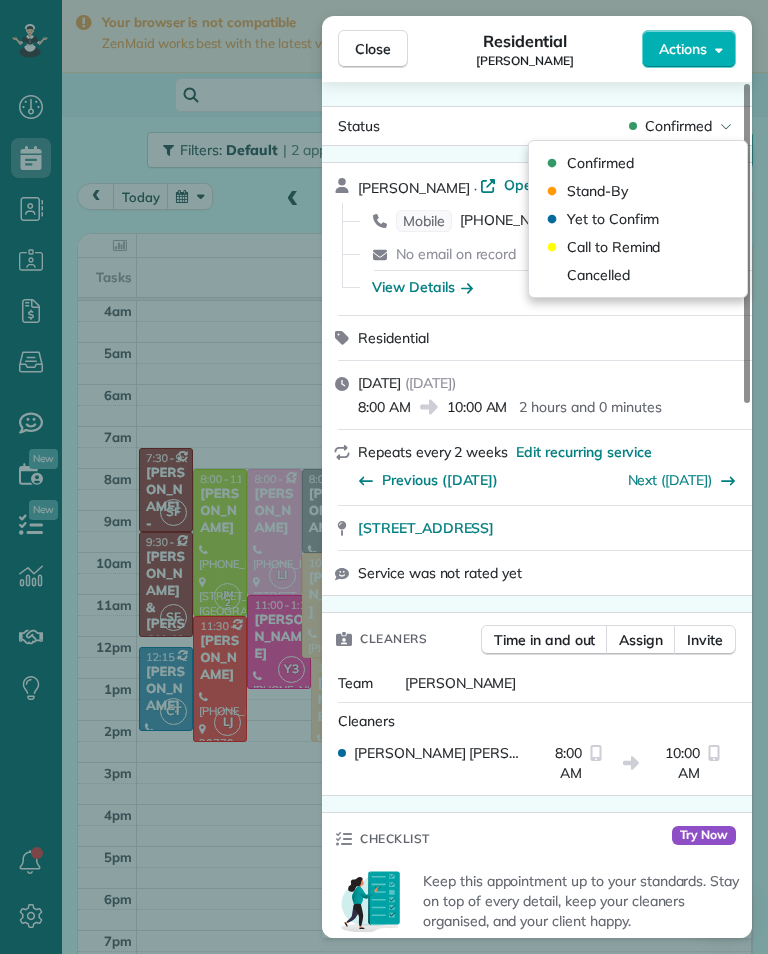 click on "Cancelled" at bounding box center [598, 275] 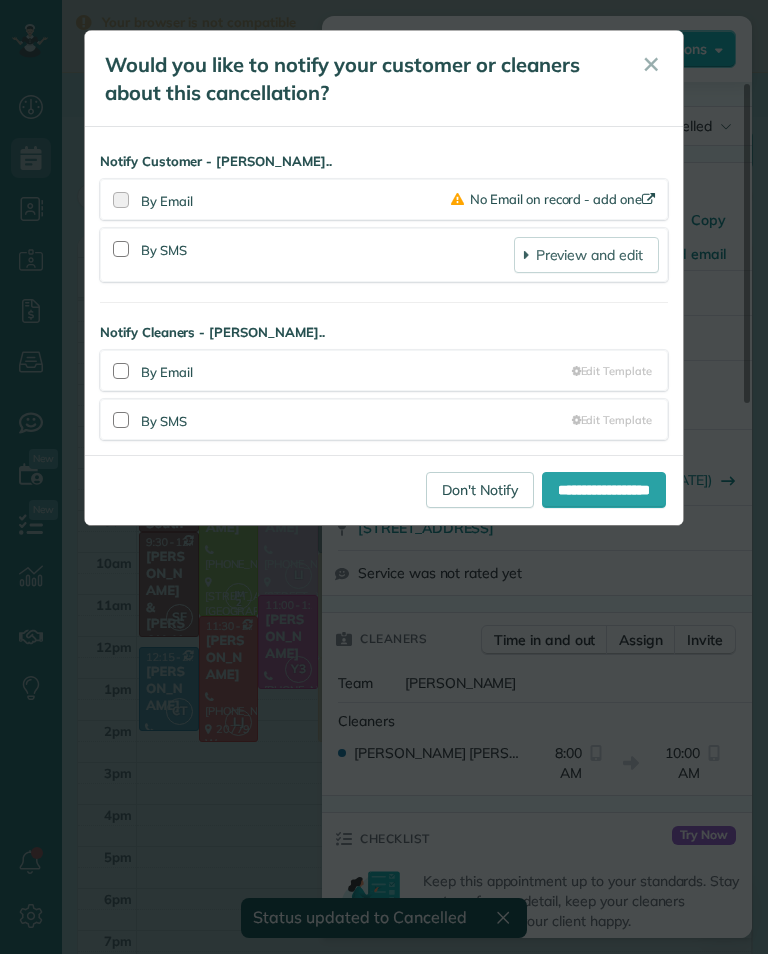 click on "Don't Notify" at bounding box center (480, 490) 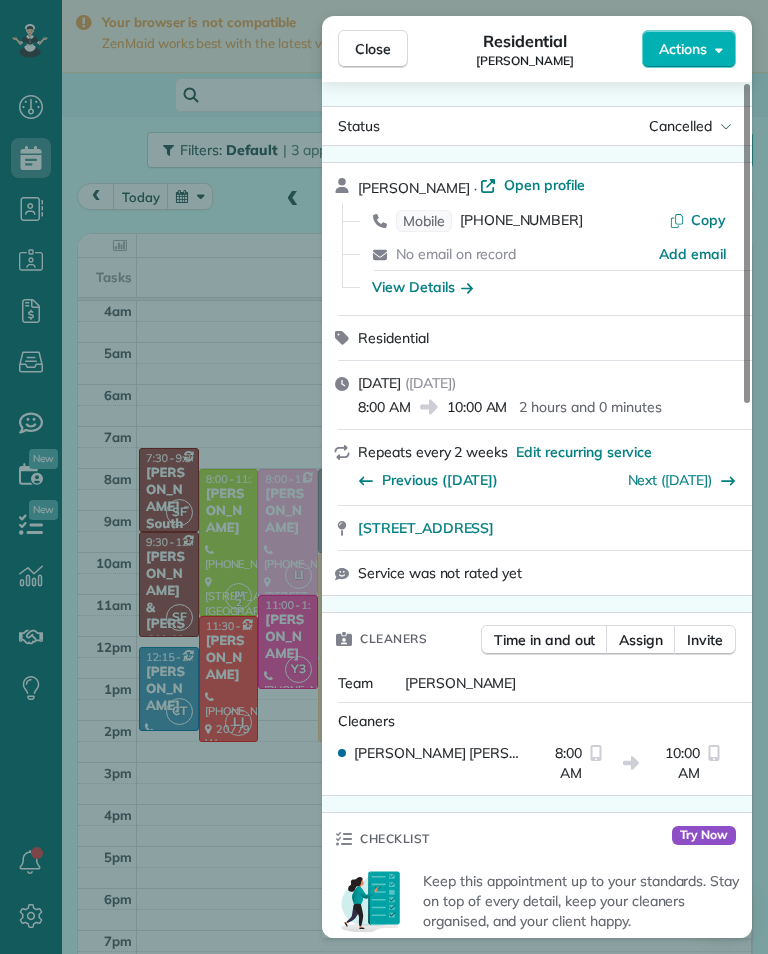 click on "Close Residential [PERSON_NAME] Actions Status Cancelled [PERSON_NAME] · Open profile Mobile [PHONE_NUMBER] Copy No email on record Add email View Details Residential [DATE] ( [DATE] ) 8:00 AM 10:00 AM 2 hours and 0 minutes Repeats every 2 weeks Edit recurring service Previous ([DATE]) Next ([DATE]) [STREET_ADDRESS] Service was not rated yet Cleaners Time in and out Assign Invite Team [PERSON_NAME] Cleaners [PERSON_NAME] 8:00 AM 10:00 AM Checklist Try Now Keep this appointment up to your standards. Stay on top of every detail, keep your cleaners organised, and your client happy. Assign a checklist Watch a 5 min demo Billing Billing actions Price $150.00 Overcharge $0.00 Discount $0.00 Coupon discount - Primary tax - Secondary tax - Total appointment price $150.00 Tips collected New feature! $0.00 Unpaid Mark as paid Total including tip $150.00 Get paid online in no-time! Send an invoice and reward your cleaners with tips Charge customer credit card Key # - Work items Notes" at bounding box center (384, 477) 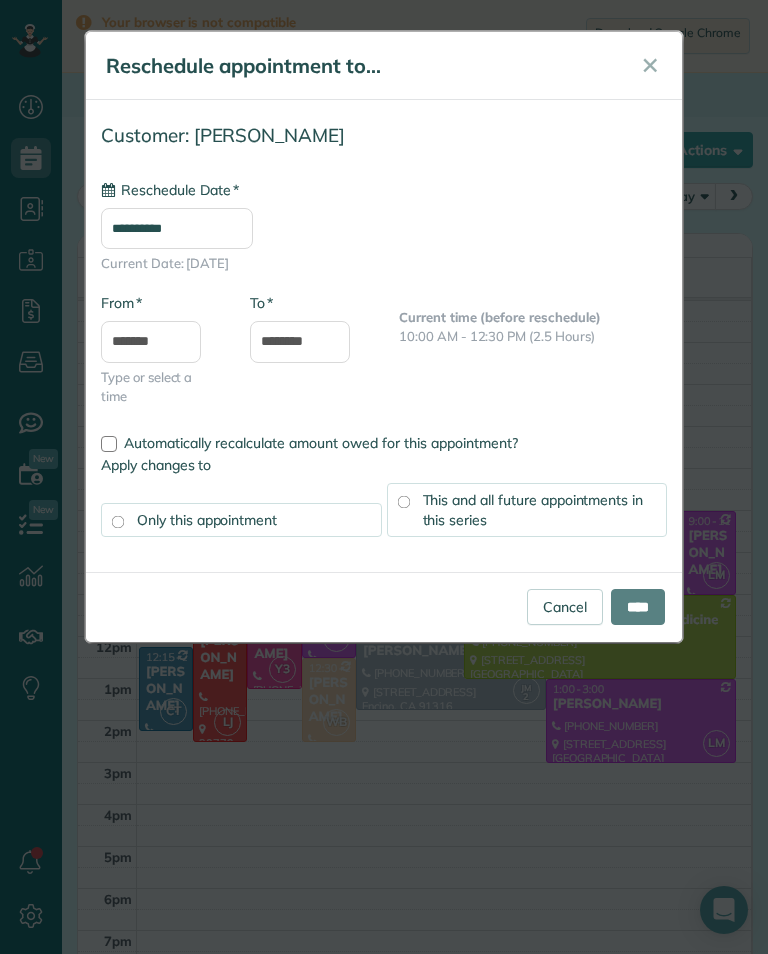 type on "**********" 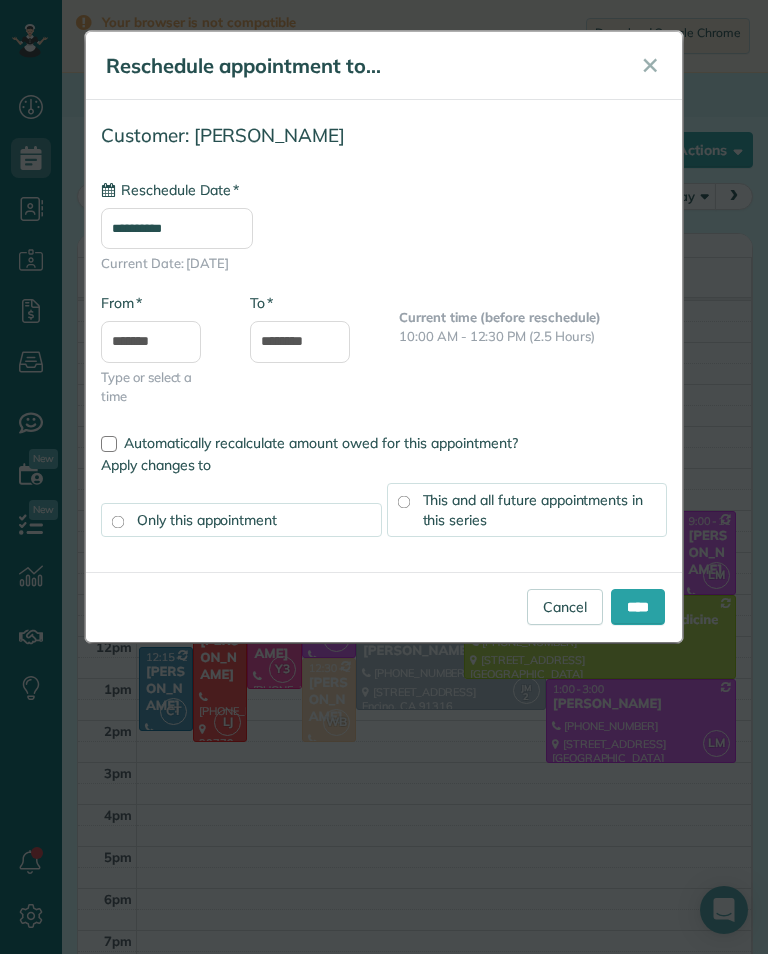 click on "****" at bounding box center (638, 607) 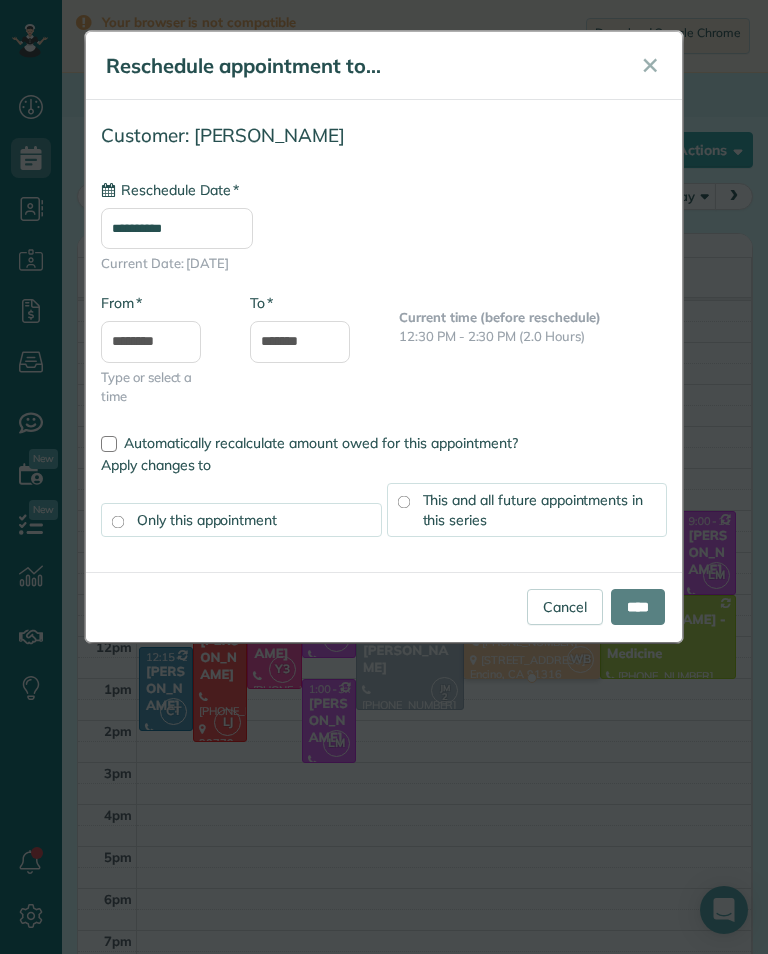 type on "**********" 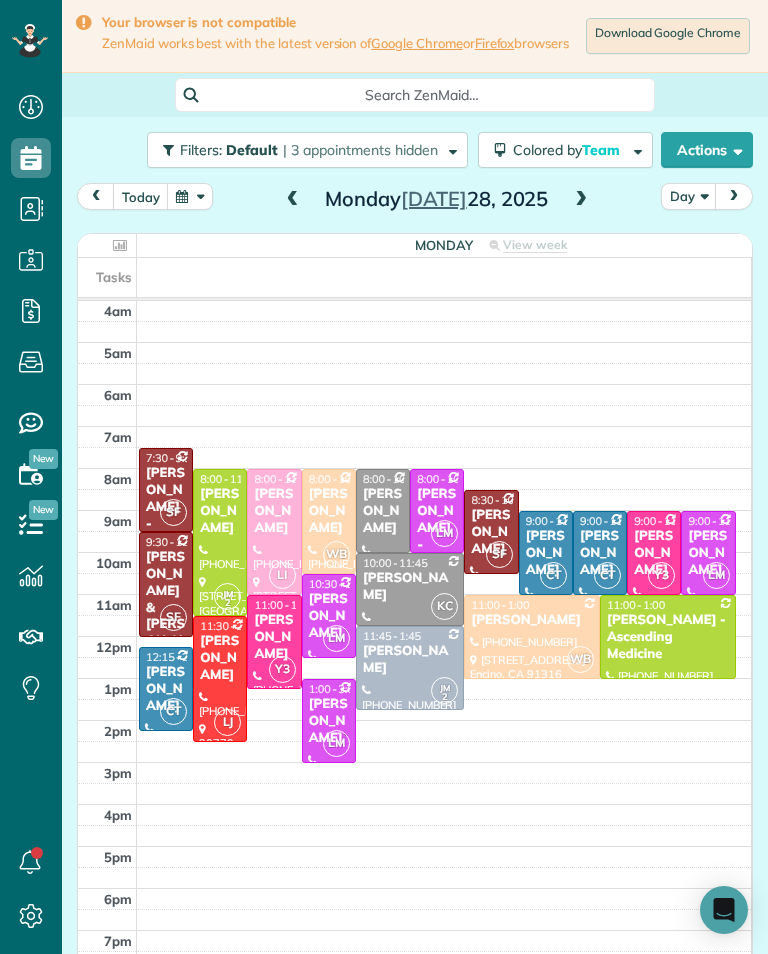 scroll, scrollTop: 985, scrollLeft: 62, axis: both 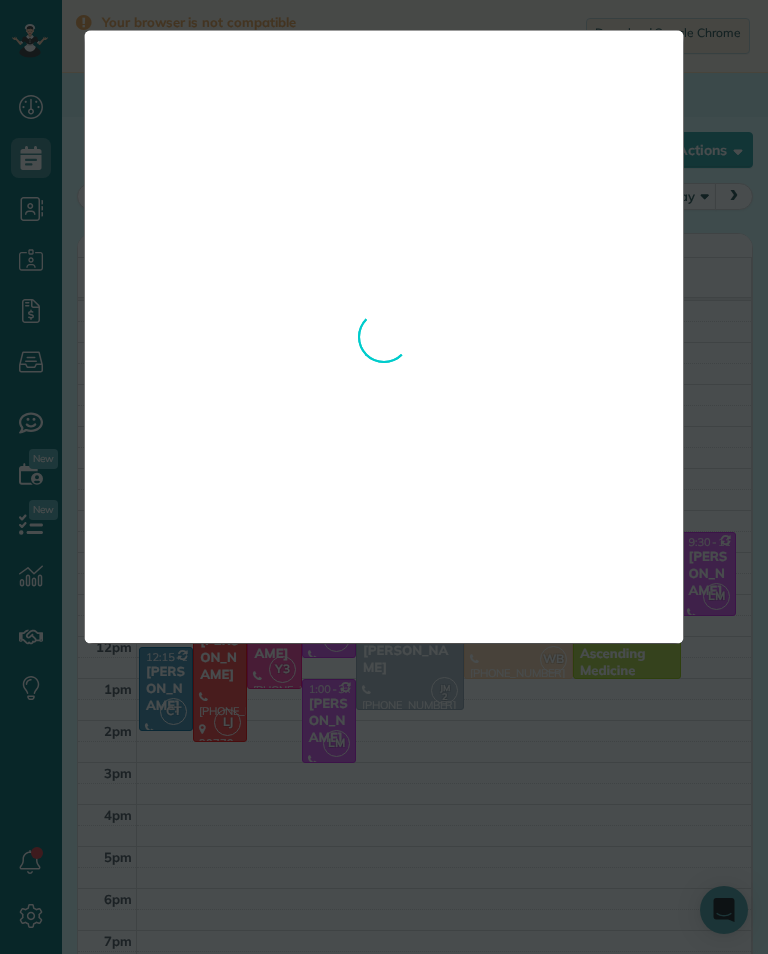 click on "**********" at bounding box center [384, 477] 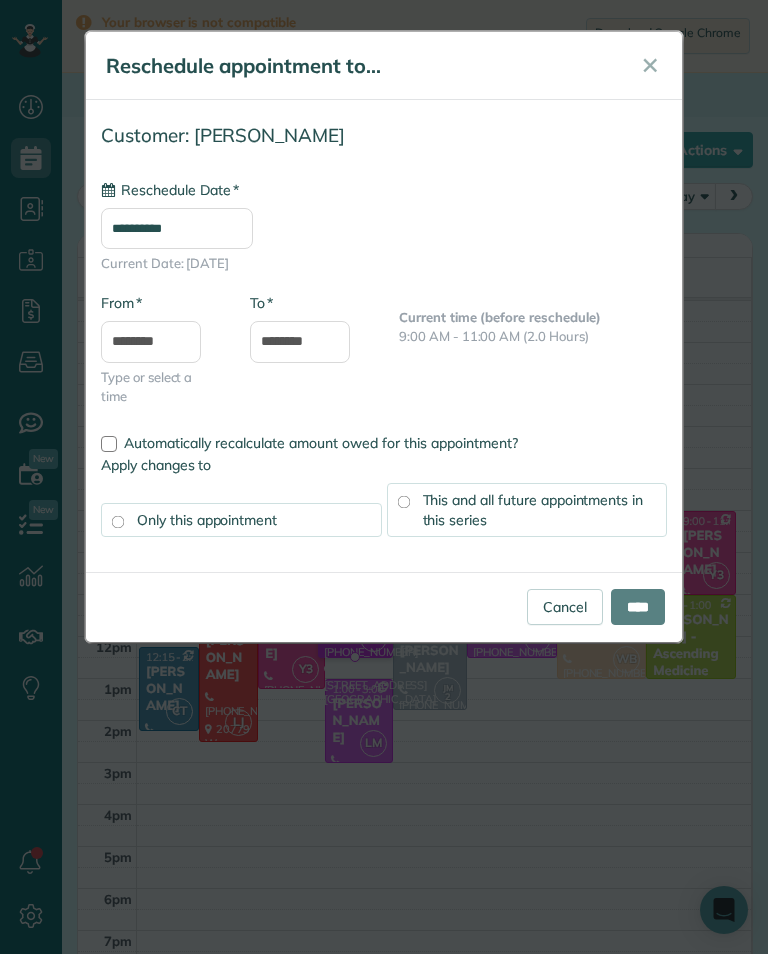 type on "**********" 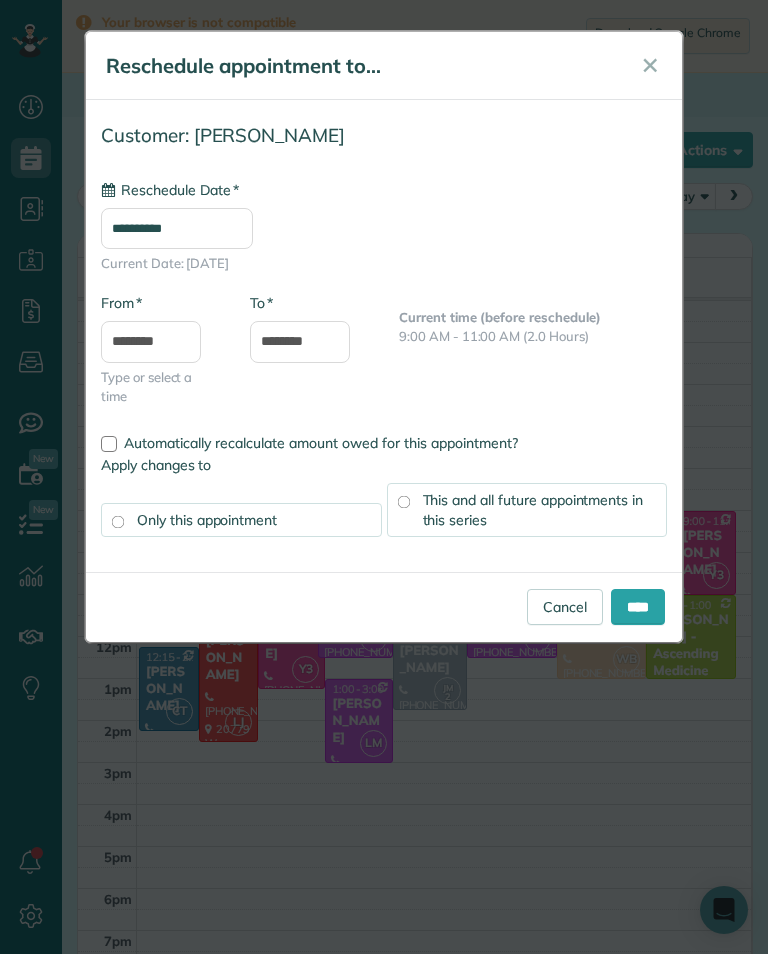 click on "****" at bounding box center [638, 607] 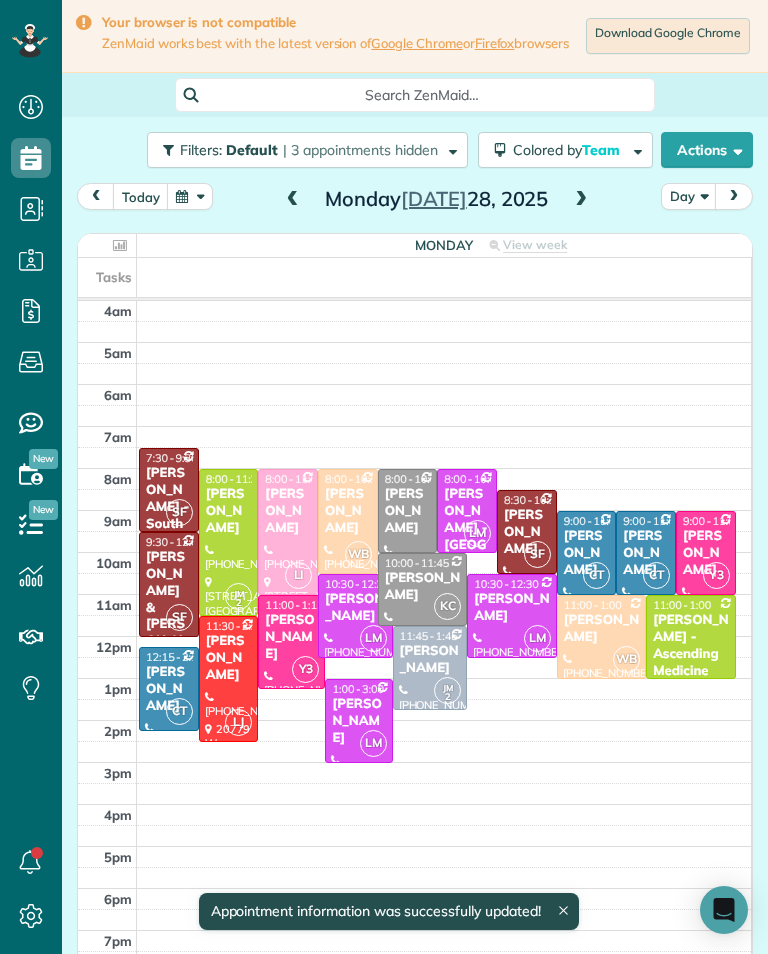 click on "[PERSON_NAME]" at bounding box center [355, 608] 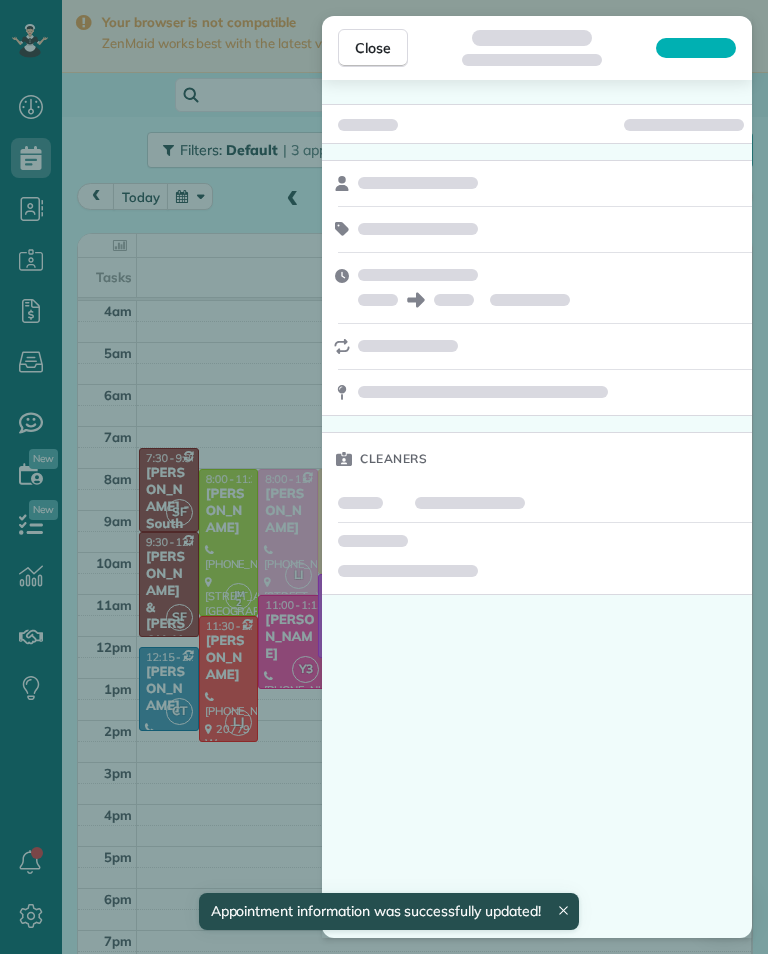 click on "Cleaners" at bounding box center [537, 509] 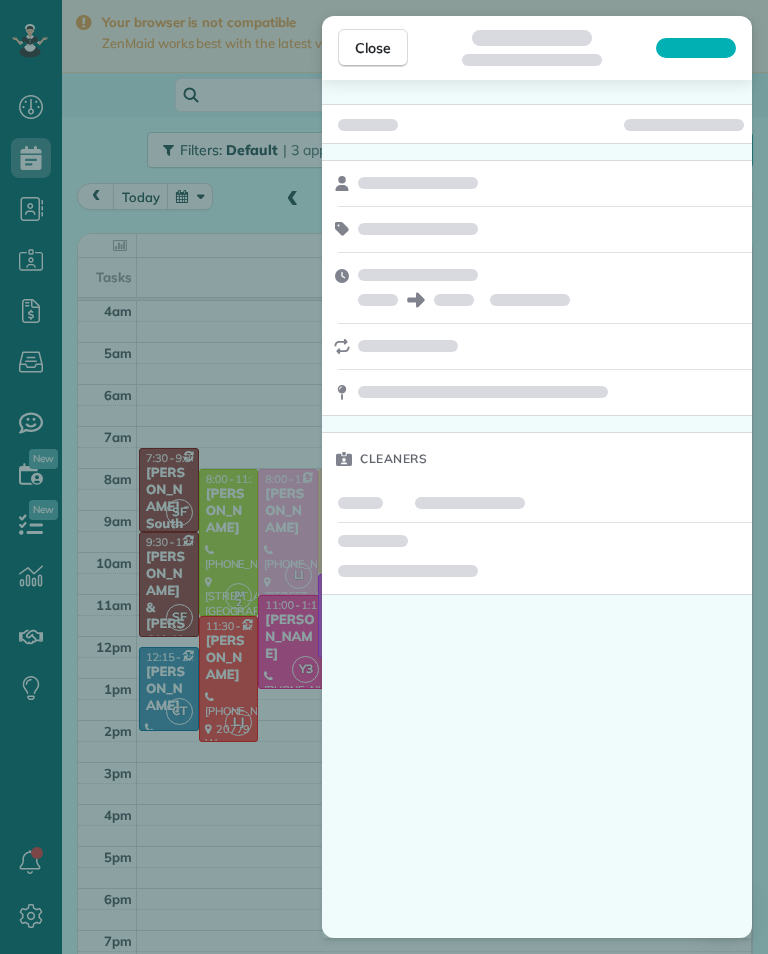 click on "Close   Cleaners" at bounding box center [384, 477] 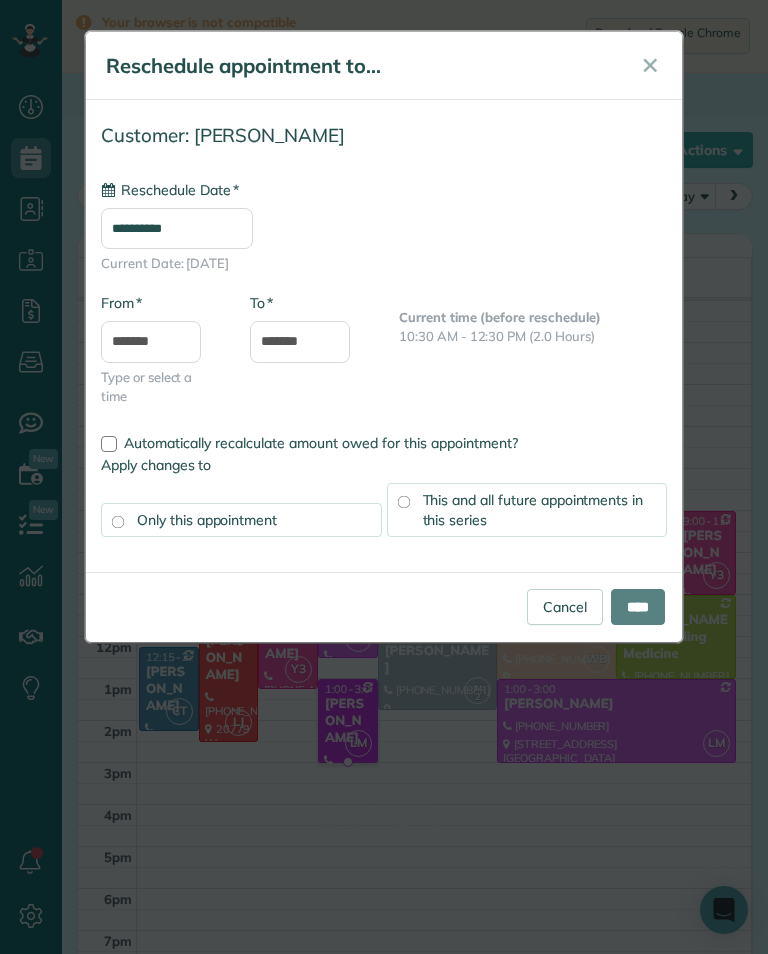 type on "**********" 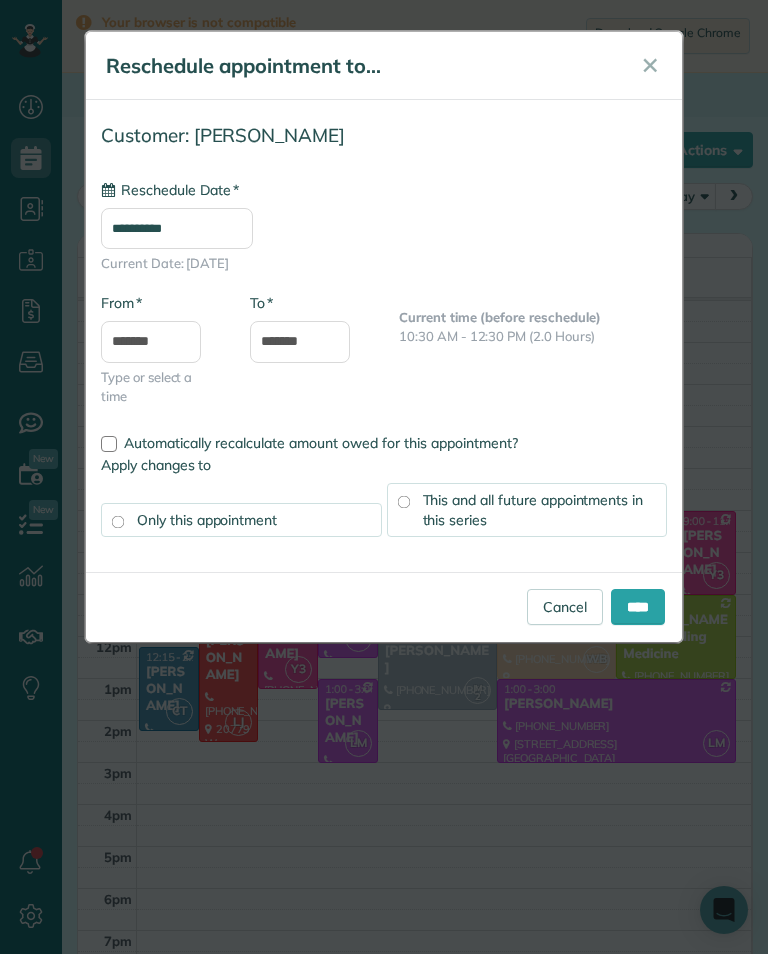 click on "****" at bounding box center (638, 607) 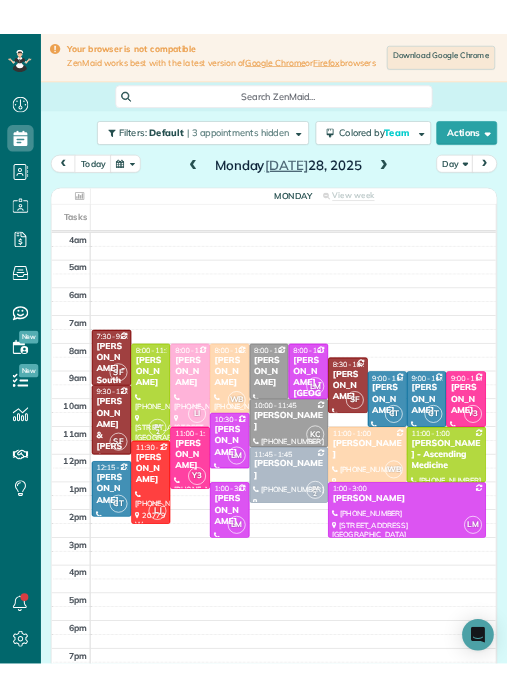 scroll, scrollTop: 985, scrollLeft: 62, axis: both 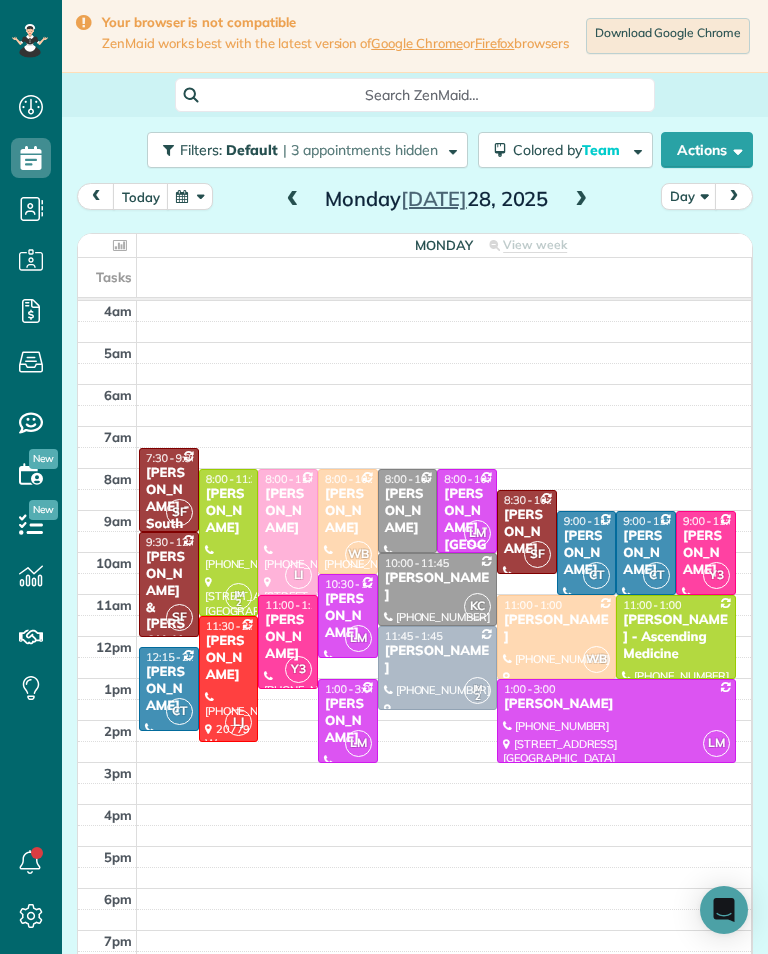click at bounding box center [190, 196] 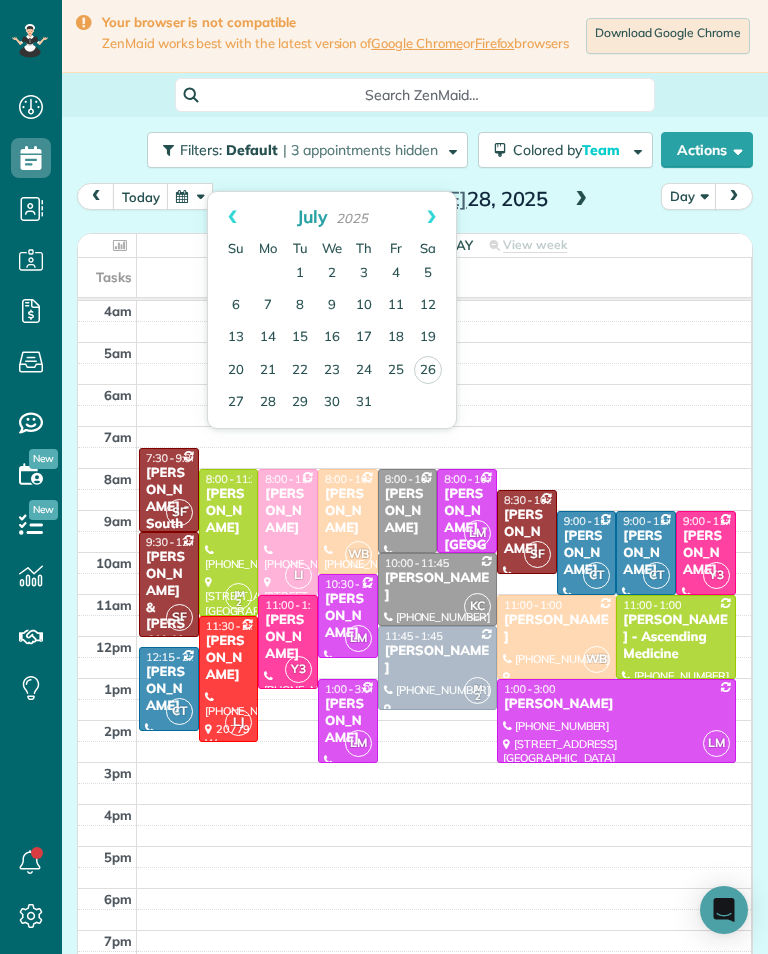 click on "29" at bounding box center [300, 403] 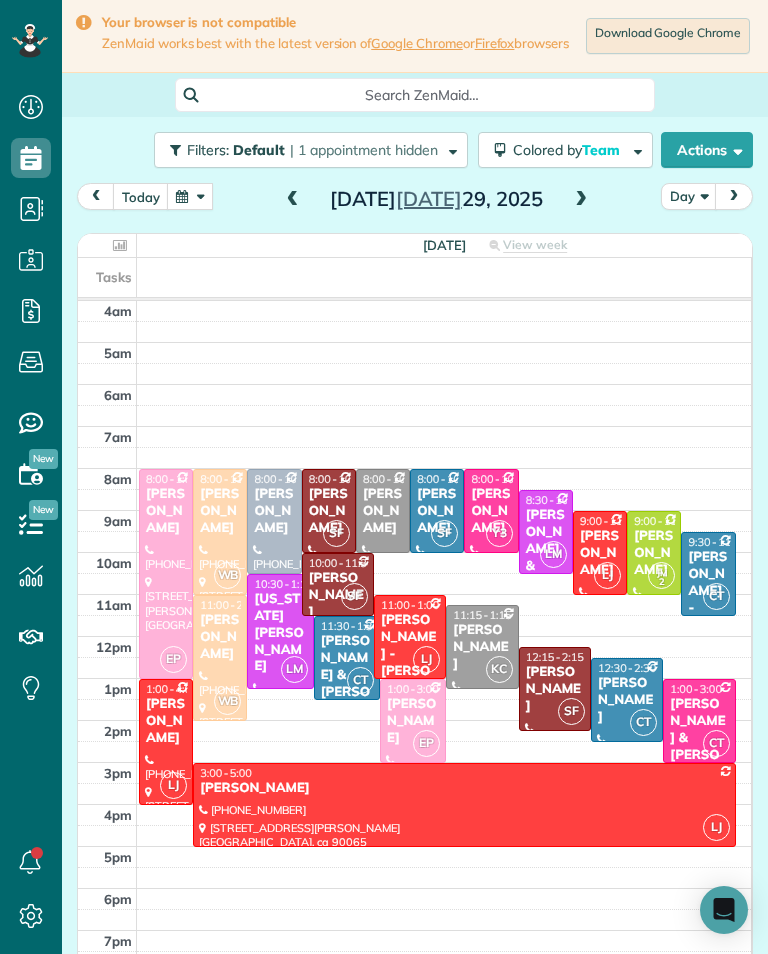 click on "[PERSON_NAME]" at bounding box center [654, 553] 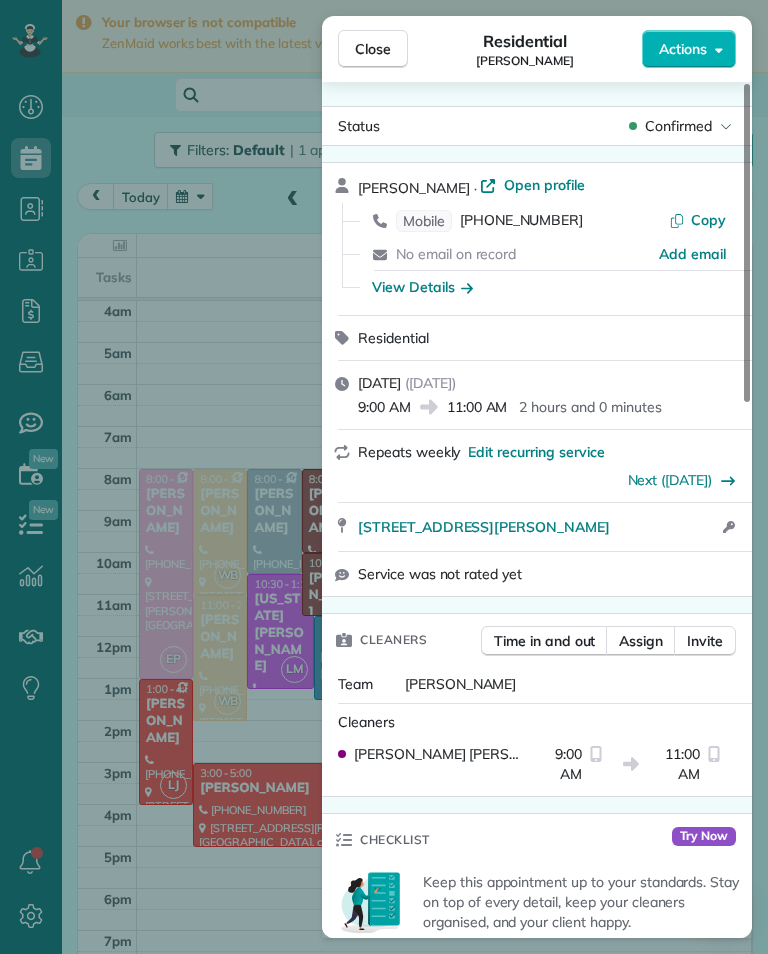click on "Close Residential [PERSON_NAME] Actions Status Confirmed [PERSON_NAME] · Open profile Mobile [PHONE_NUMBER] Copy No email on record Add email View Details Residential [DATE] ( [DATE] ) 9:00 AM 11:00 AM 2 hours and 0 minutes Repeats weekly Edit recurring service Next ([DATE]) [STREET_ADDRESS][PERSON_NAME] Open access information Service was not rated yet Cleaners Time in and out Assign Invite Team [PERSON_NAME] [PERSON_NAME] 9:00 AM 11:00 AM Checklist Try Now Keep this appointment up to your standards. Stay on top of every detail, keep your cleaners organised, and your client happy. Assign a checklist Watch a 5 min demo Billing Billing actions Price $0.00 Overcharge $0.00 Discount $0.00 Coupon discount - Primary tax - Secondary tax - Total appointment price $0.00 Tips collected New feature! $0.00 [PERSON_NAME] as paid Total including tip $0.00 Get paid online in no-time! Send an invoice and reward your cleaners with tips Charge customer credit card Key # - Work items 0" at bounding box center [384, 477] 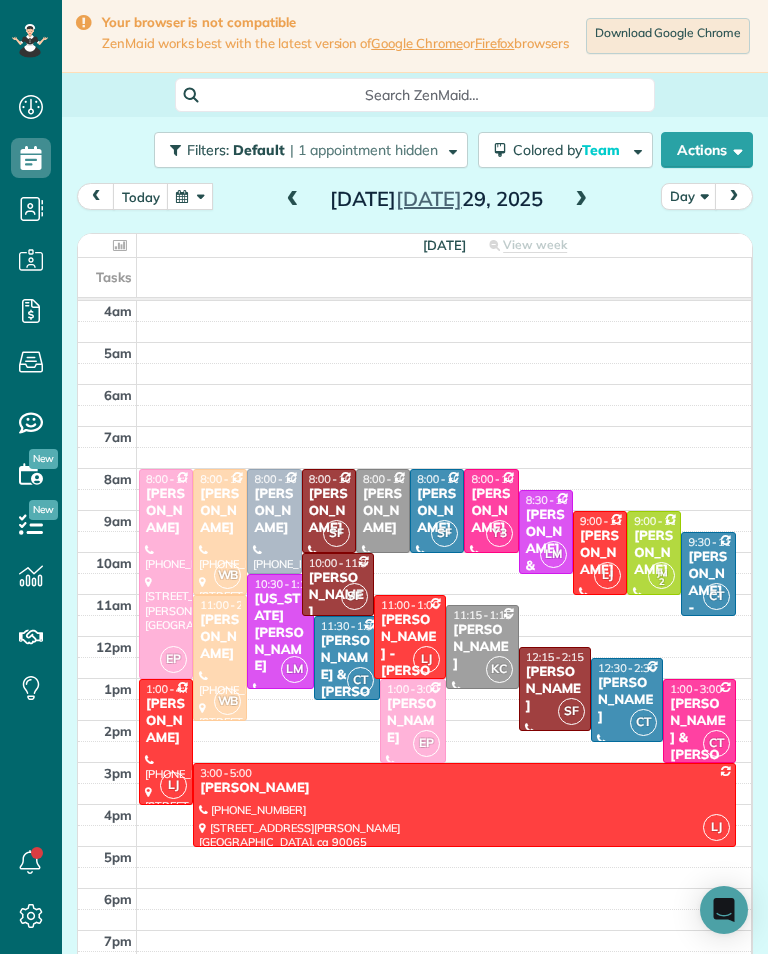 scroll, scrollTop: 985, scrollLeft: 62, axis: both 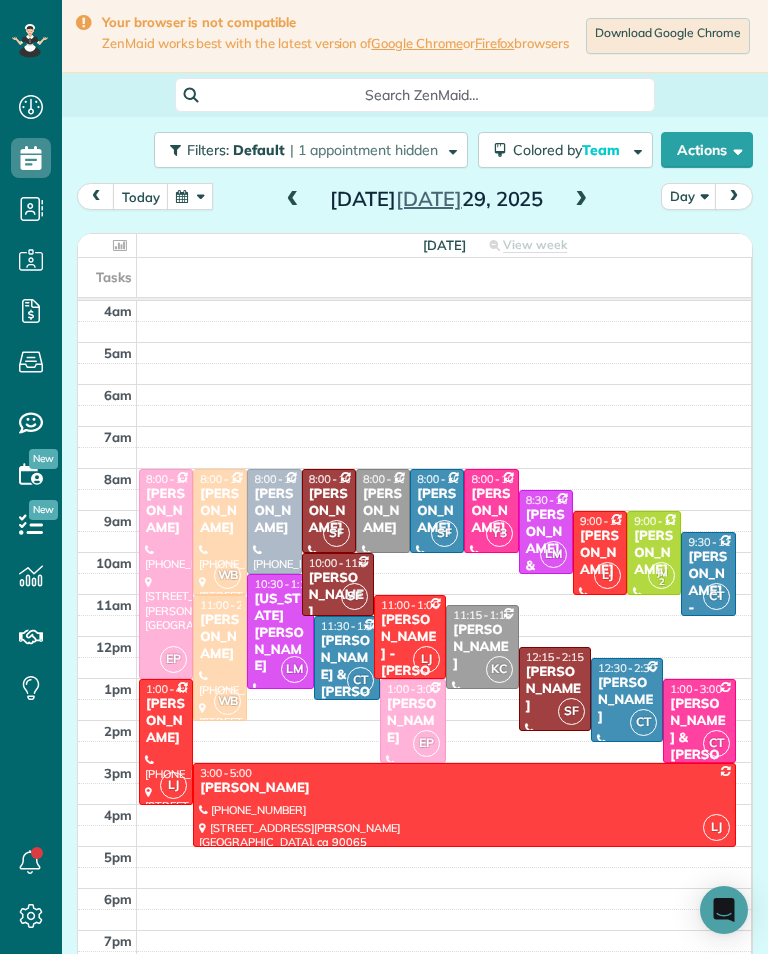 click at bounding box center (190, 196) 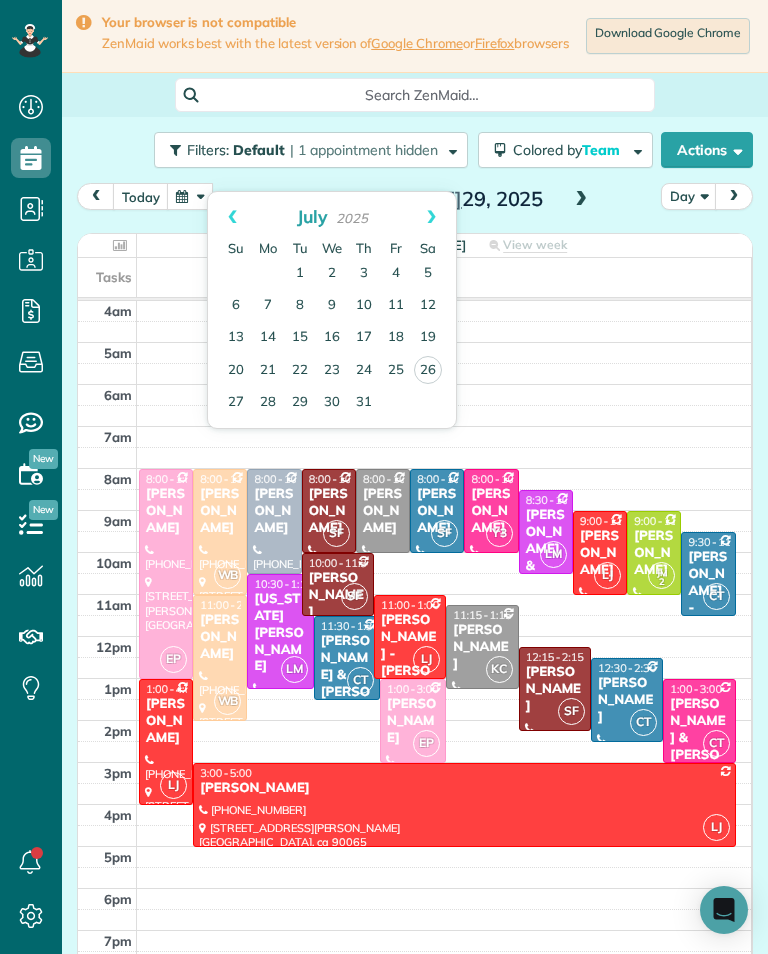 click on "28" at bounding box center [268, 403] 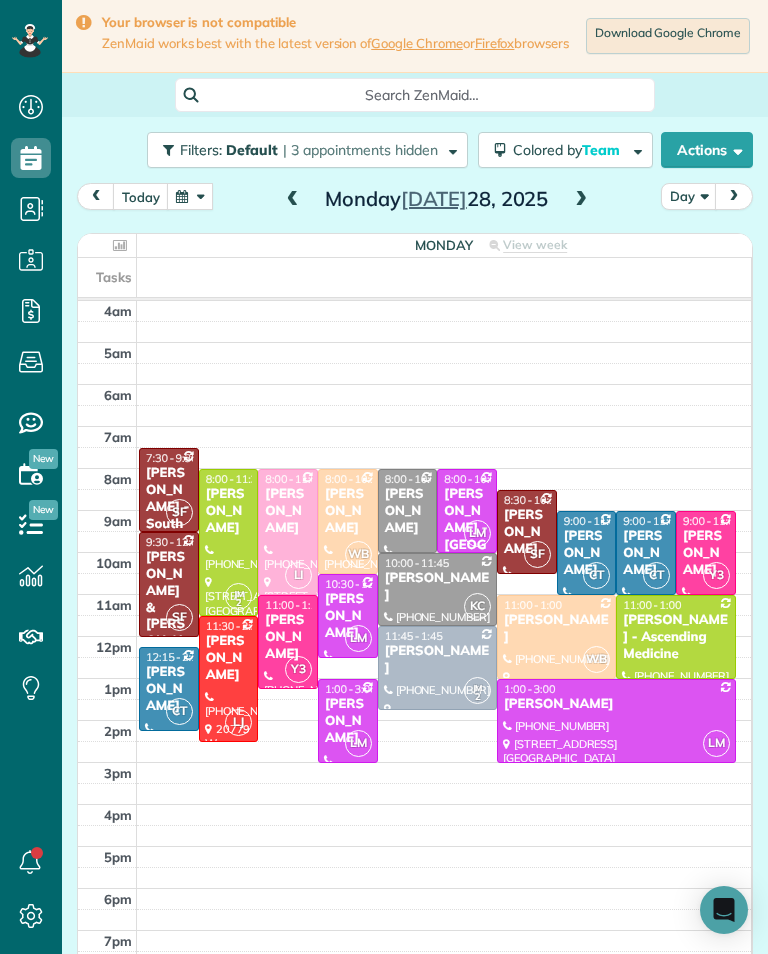 click on "[PERSON_NAME]" at bounding box center [229, 511] 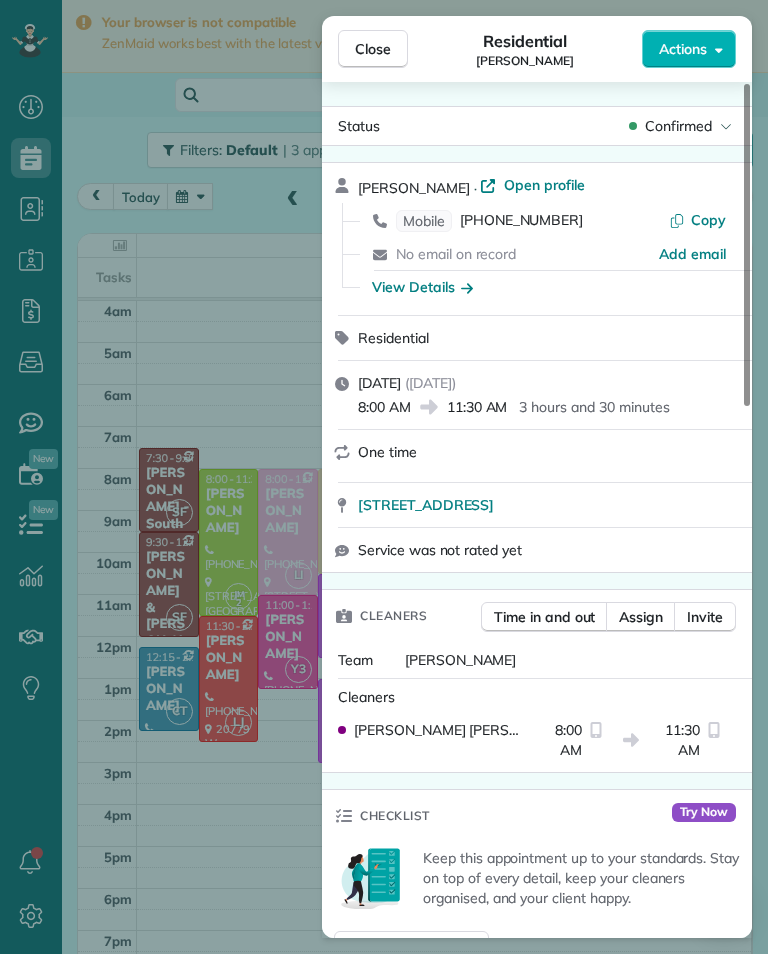 scroll, scrollTop: 985, scrollLeft: 62, axis: both 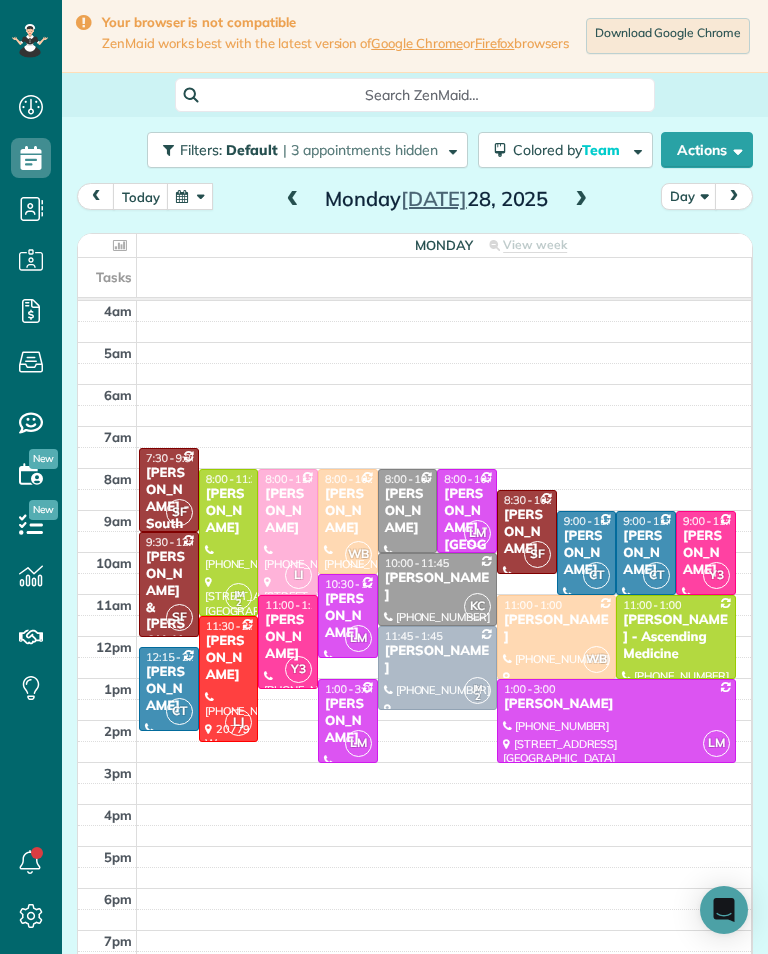 click on "[PERSON_NAME]" at bounding box center [169, 689] 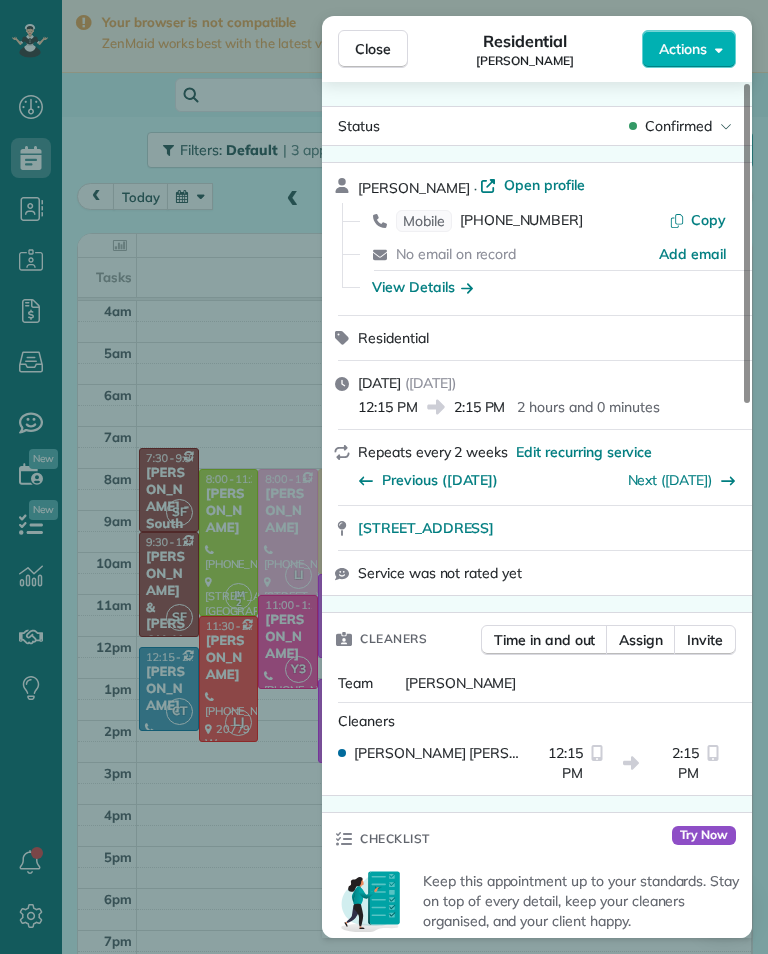 click on "Close Residential [PERSON_NAME] Actions Status Confirmed [PERSON_NAME] · Open profile Mobile [PHONE_NUMBER] Copy No email on record Add email View Details Residential [DATE] ( [DATE] ) 12:15 PM 2:15 PM 2 hours and 0 minutes Repeats every 2 weeks Edit recurring service Previous ([DATE]) Next ([DATE]) [STREET_ADDRESS] Service was not rated yet Cleaners Time in and out Assign Invite Team [PERSON_NAME] Cleaners [PERSON_NAME] 12:15 PM 2:15 PM Checklist Try Now Keep this appointment up to your standards. Stay on top of every detail, keep your cleaners organised, and your client happy. Assign a checklist Watch a 5 min demo Billing Billing actions Price $150.00 Overcharge $0.00 Discount $0.00 Coupon discount - Primary tax - Secondary tax - Total appointment price $150.00 Tips collected New feature! $0.00 Unpaid Mark as paid Total including tip $150.00 Get paid online in no-time! Send an invoice and reward your cleaners with tips Charge customer credit card Key # - 0" at bounding box center [384, 477] 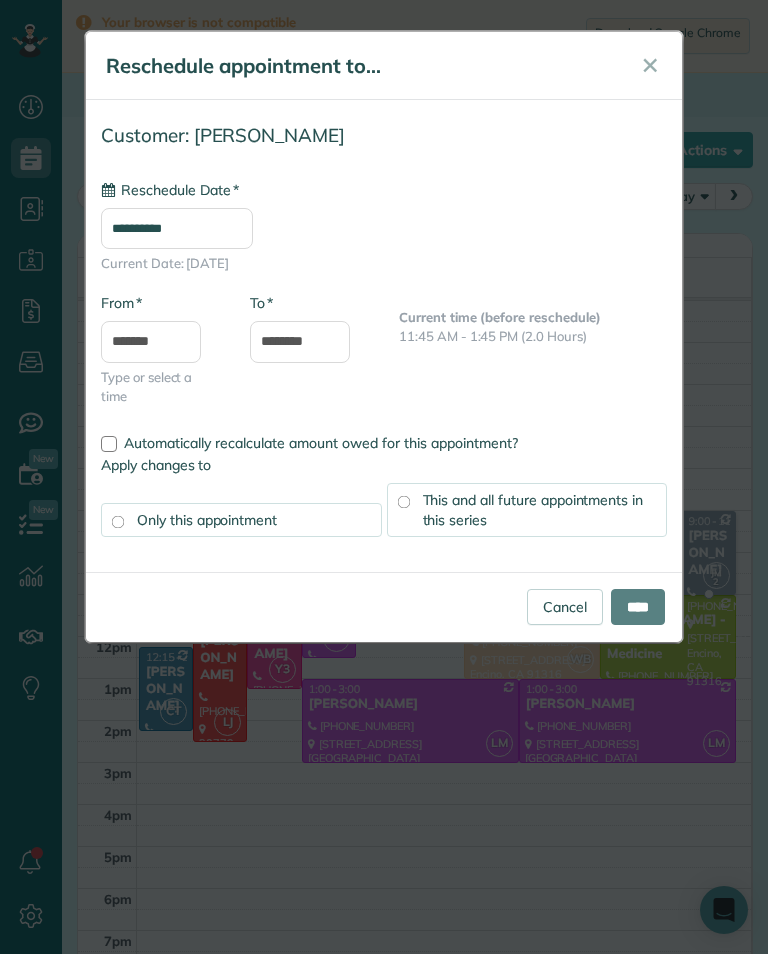type on "**********" 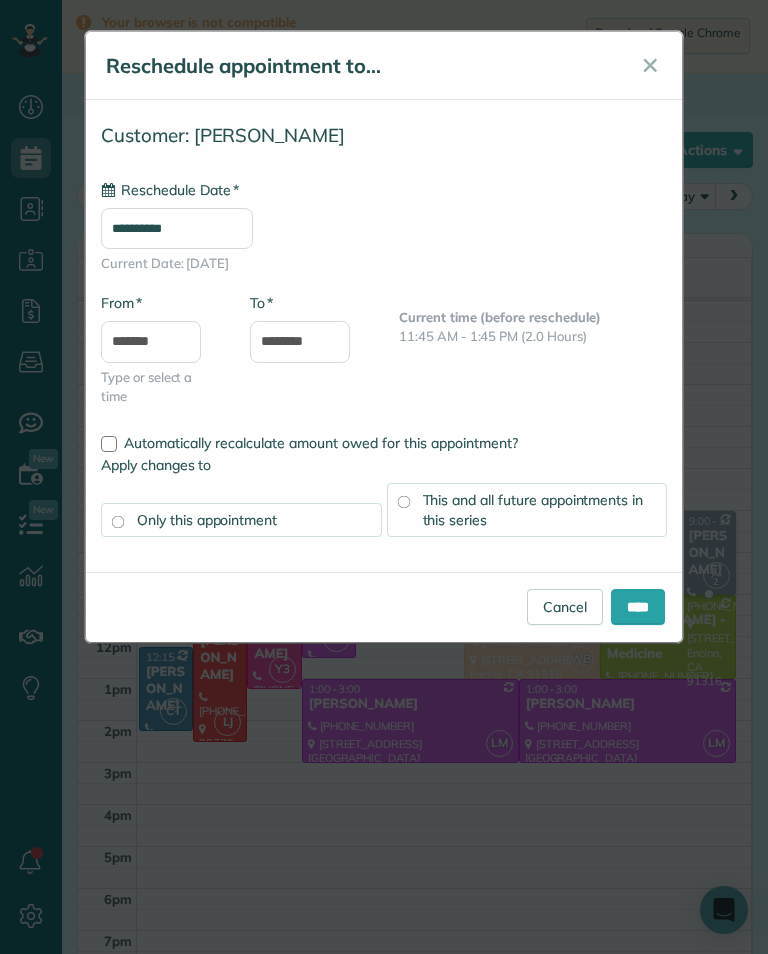 click on "****" at bounding box center [638, 607] 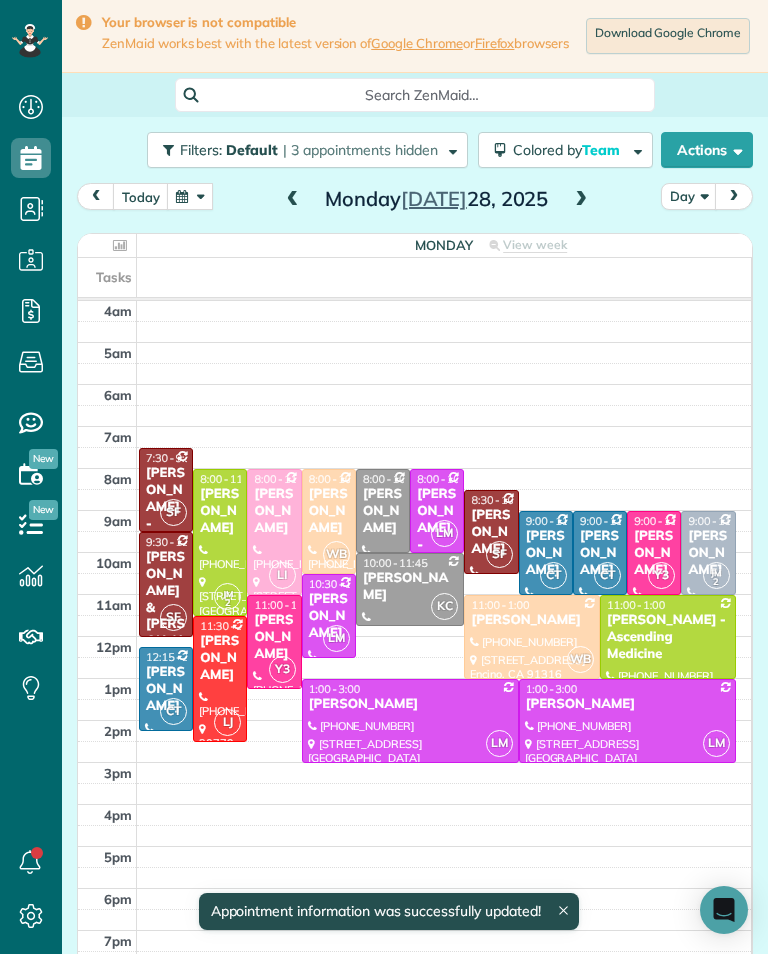 click at bounding box center [581, 200] 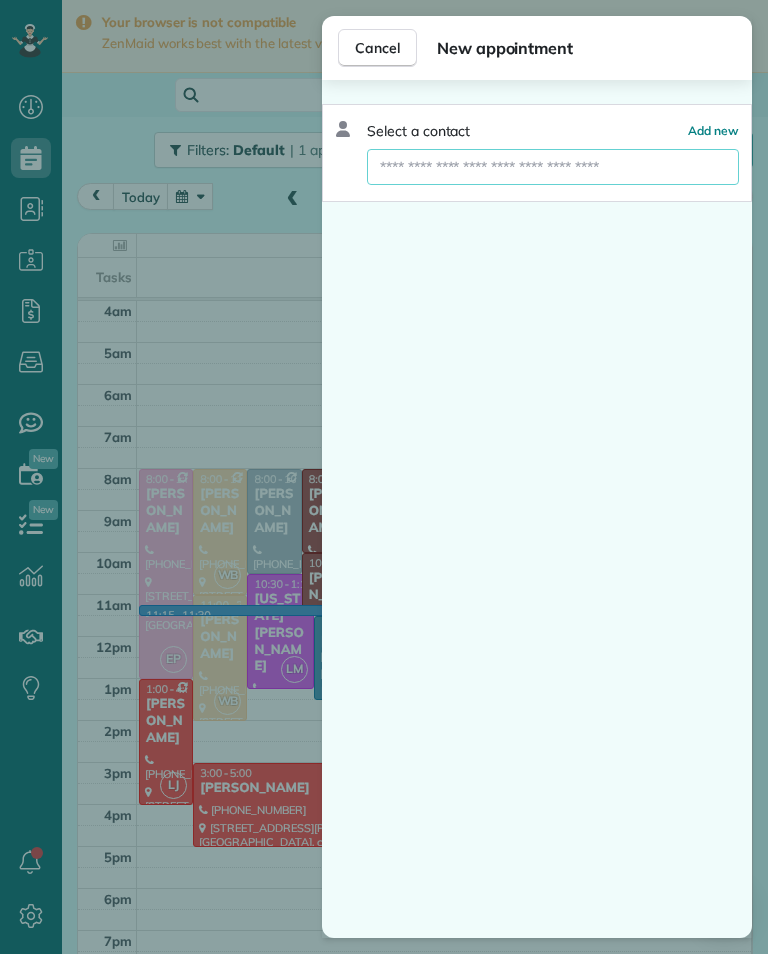 click at bounding box center (553, 167) 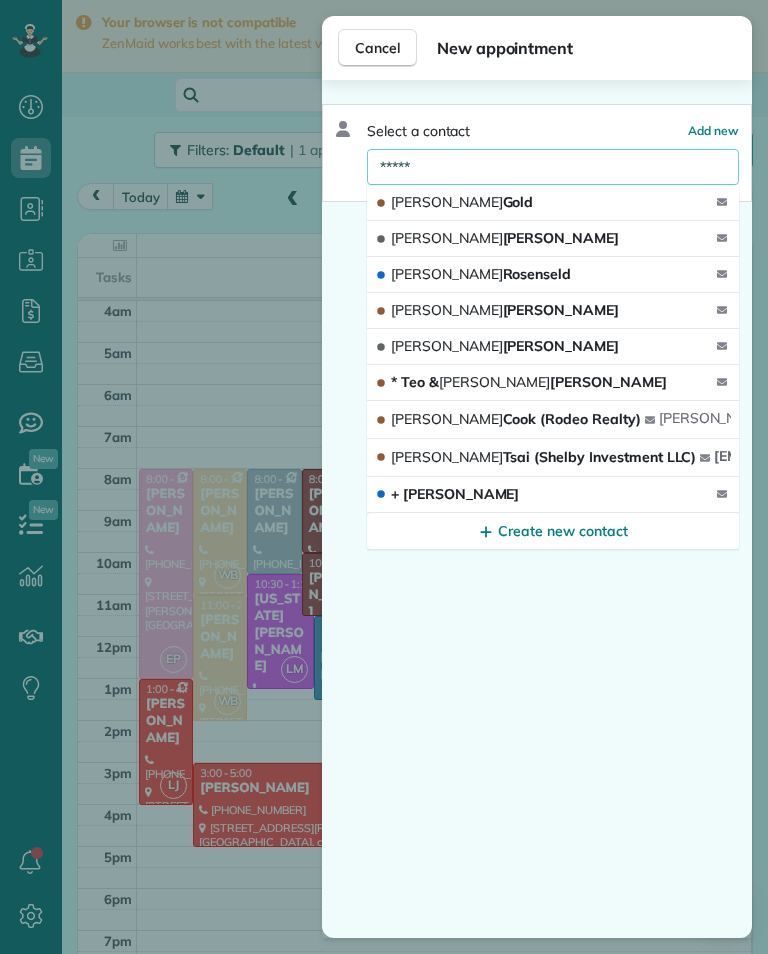 type on "*****" 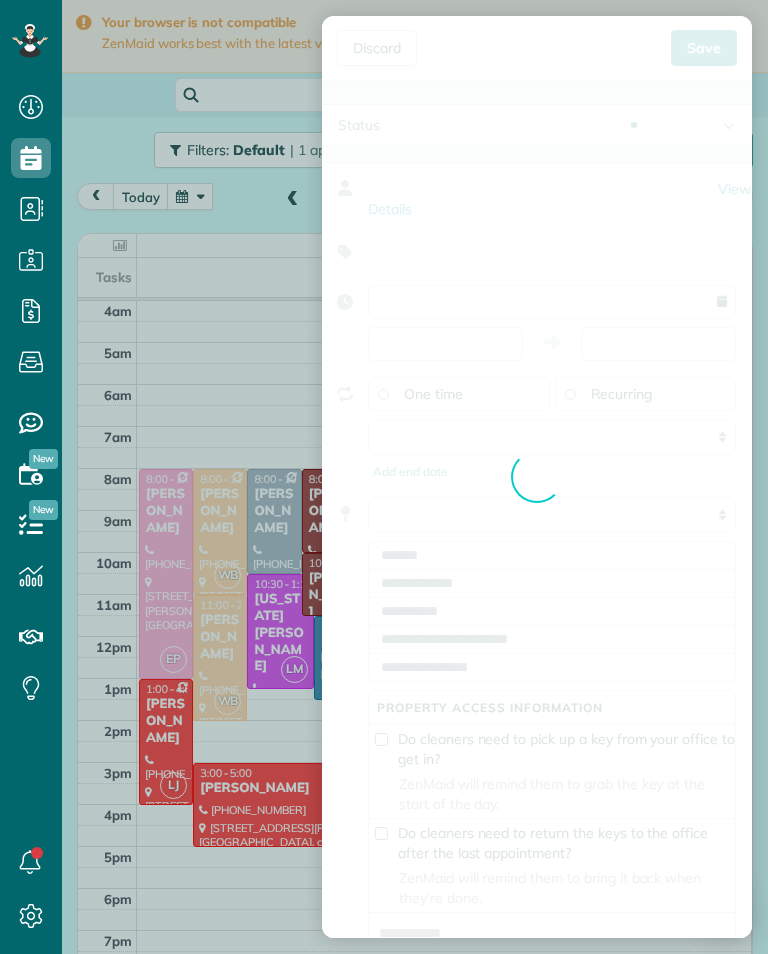 type on "**********" 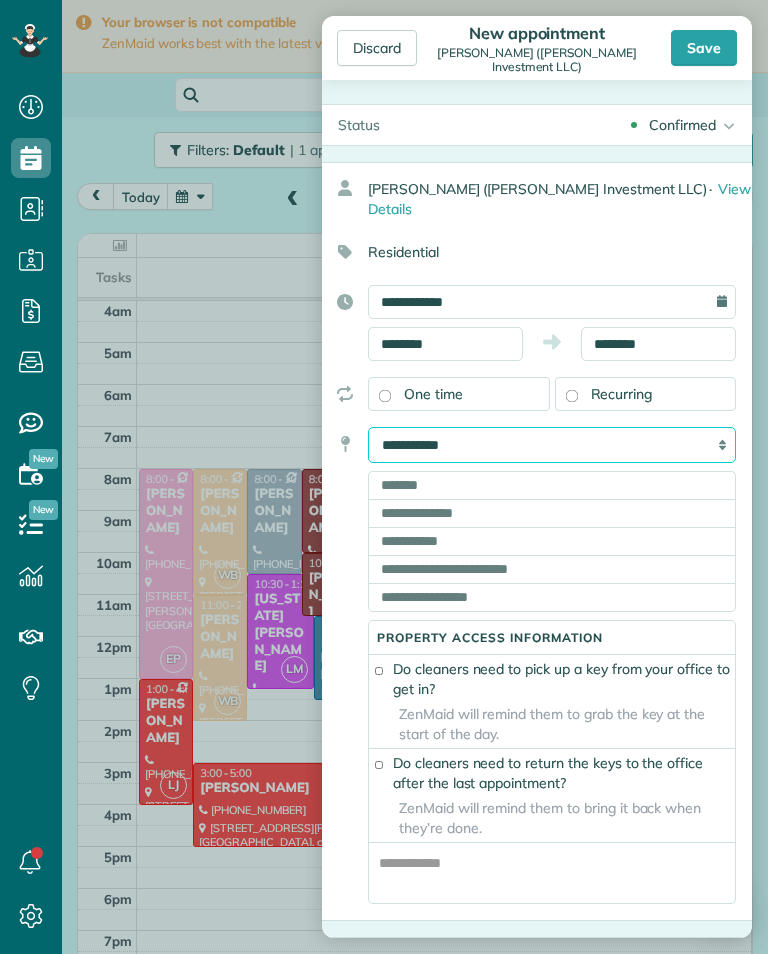 click on "**********" at bounding box center [552, 445] 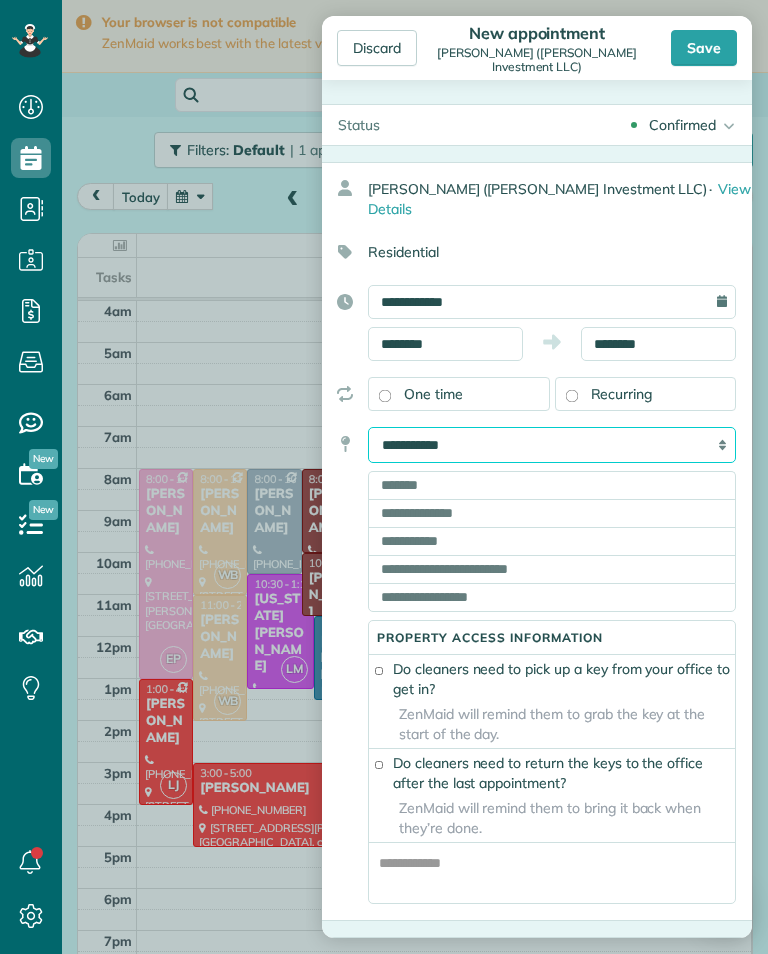 select on "*******" 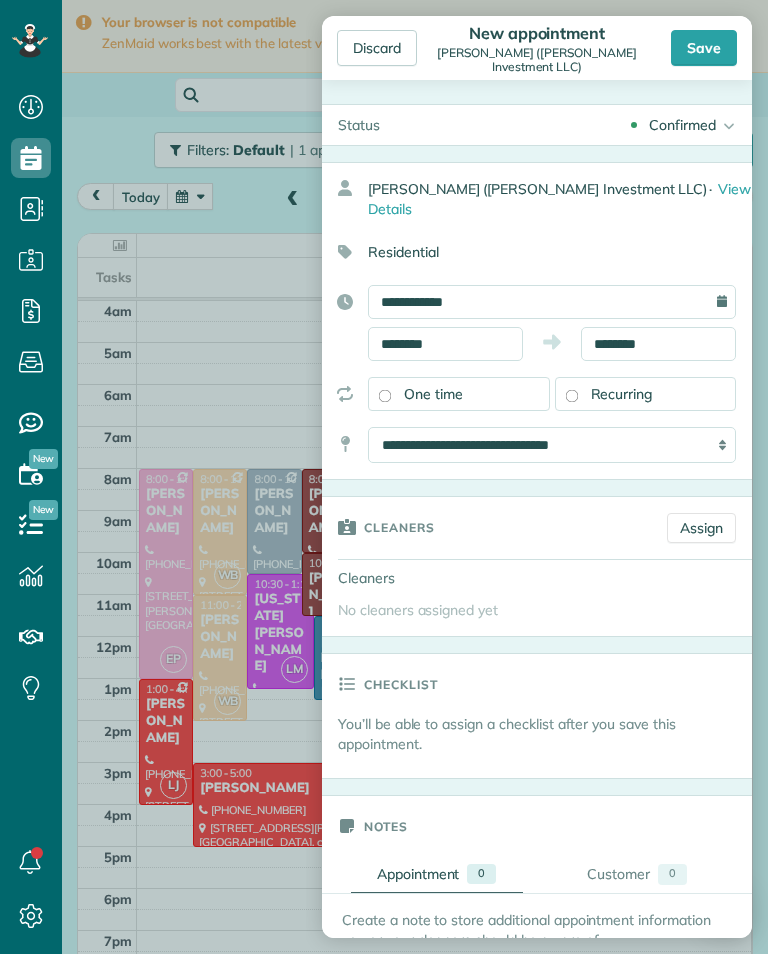 click on "Assign" at bounding box center (701, 528) 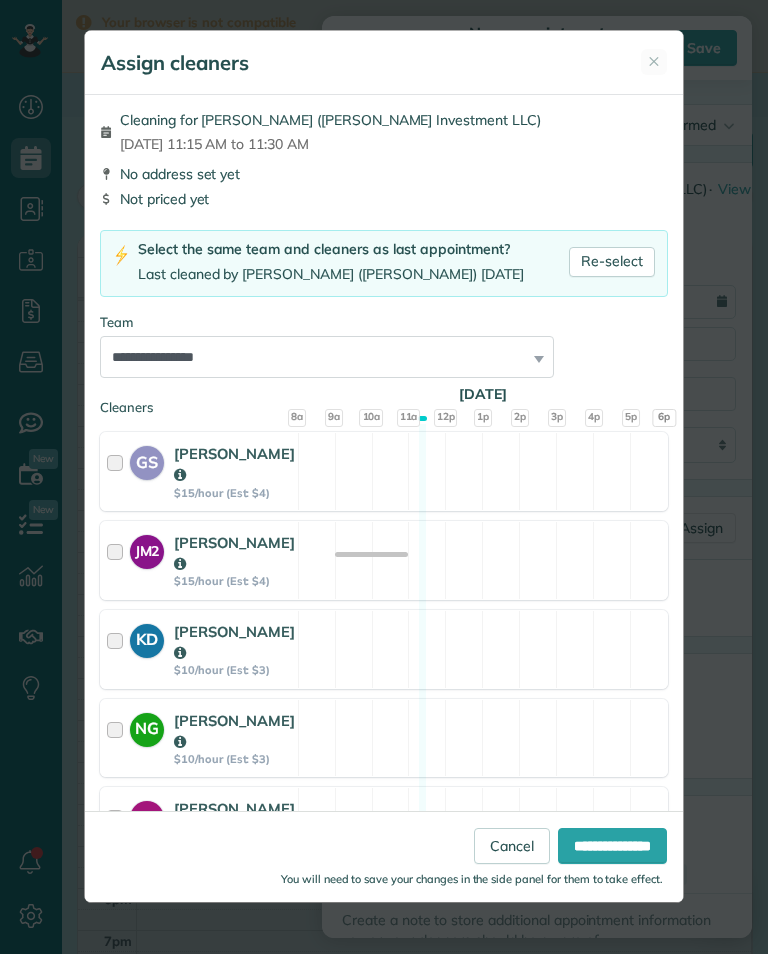click on "Re-select" at bounding box center [612, 262] 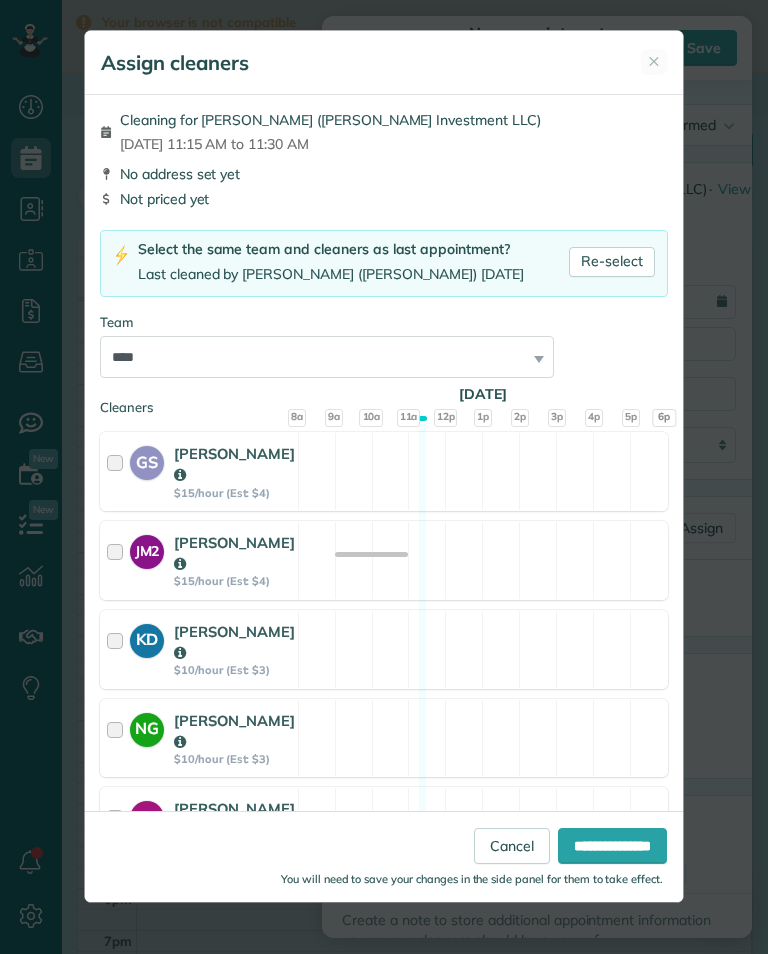 click on "**********" at bounding box center [612, 846] 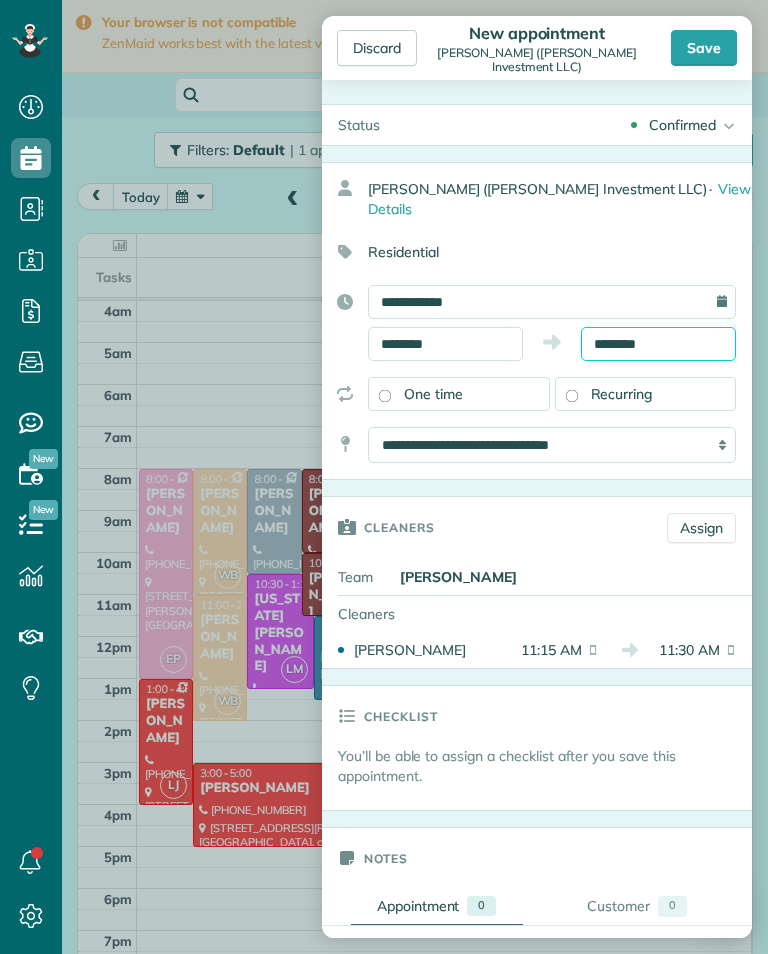 click on "Dashboard
Scheduling
Calendar View
List View
Dispatch View - Weekly scheduling (Beta)" at bounding box center [384, 477] 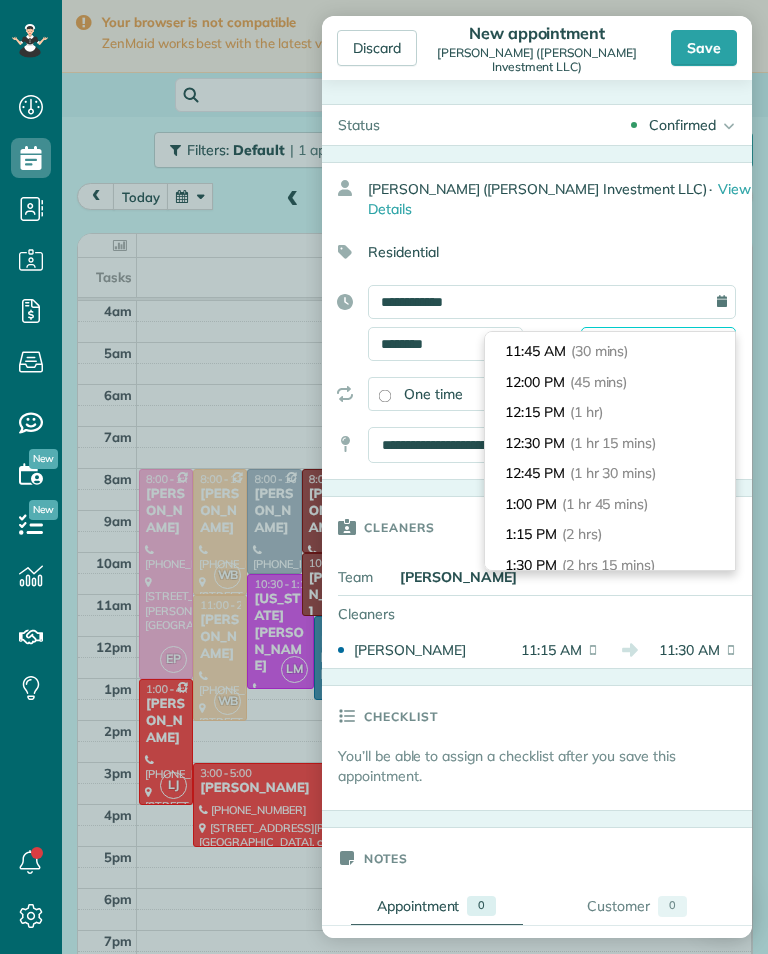 scroll, scrollTop: 62, scrollLeft: 0, axis: vertical 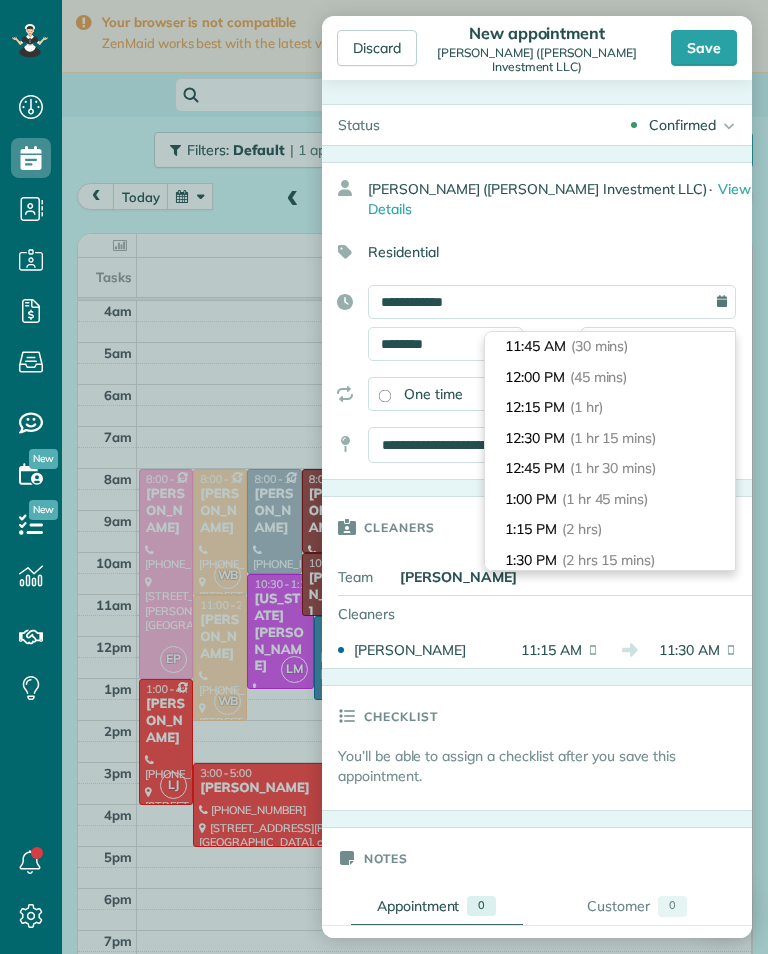 click on "1:15 PM  (2 hrs)" at bounding box center (610, 529) 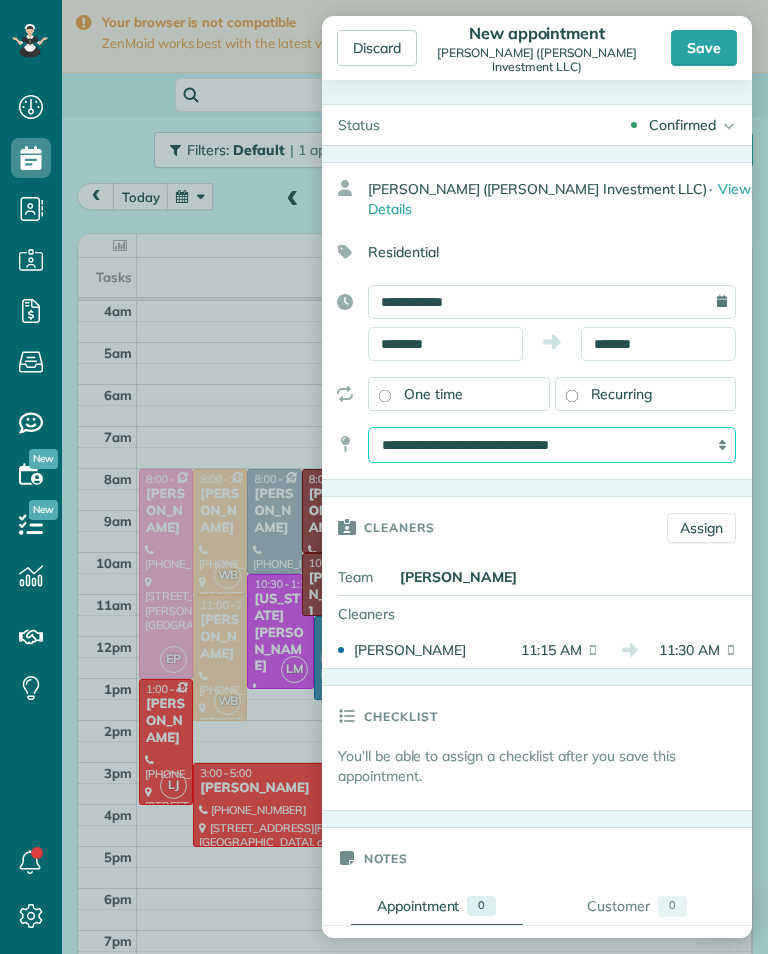 click on "**********" at bounding box center (552, 445) 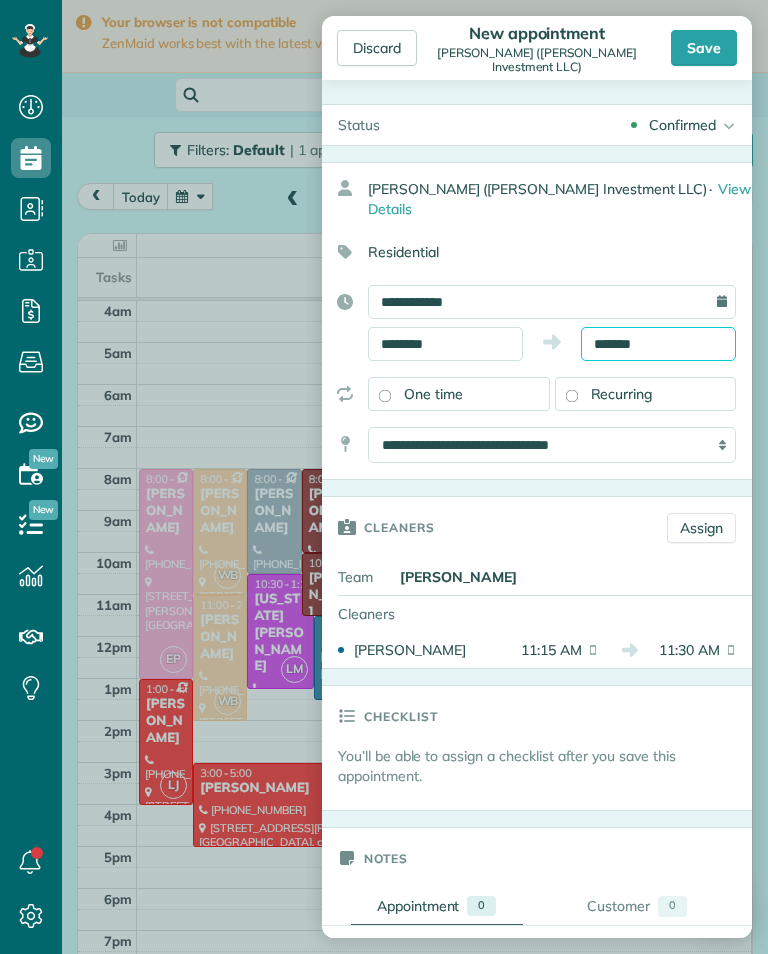 click on "Dashboard
Scheduling
Calendar View
List View
Dispatch View - Weekly scheduling (Beta)" at bounding box center [384, 477] 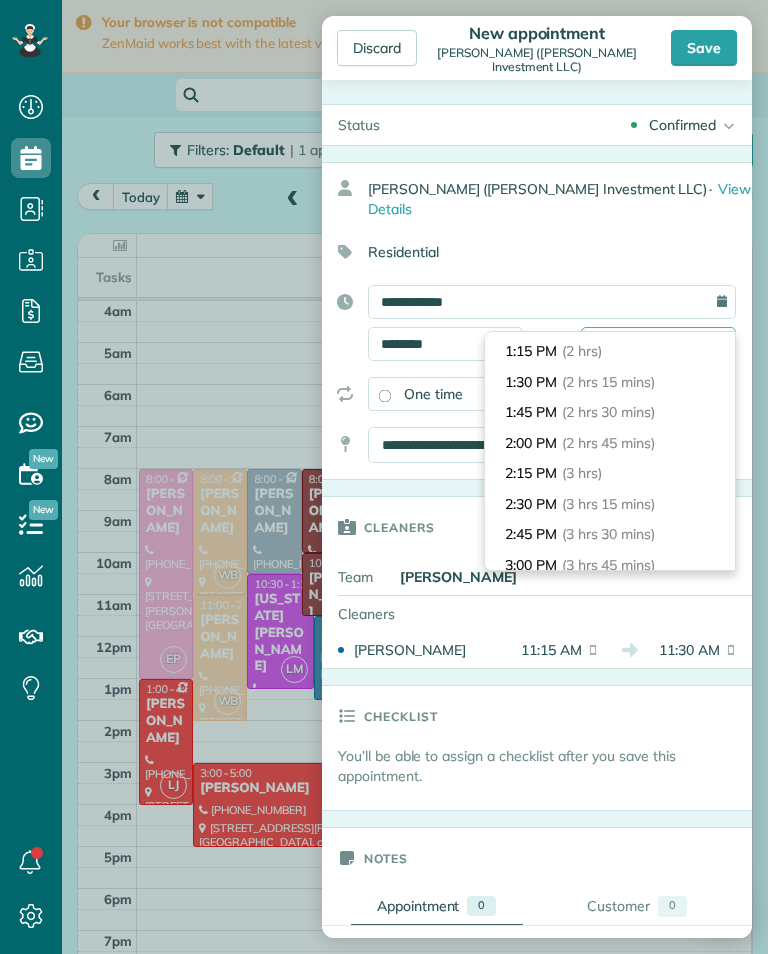scroll, scrollTop: 241, scrollLeft: 0, axis: vertical 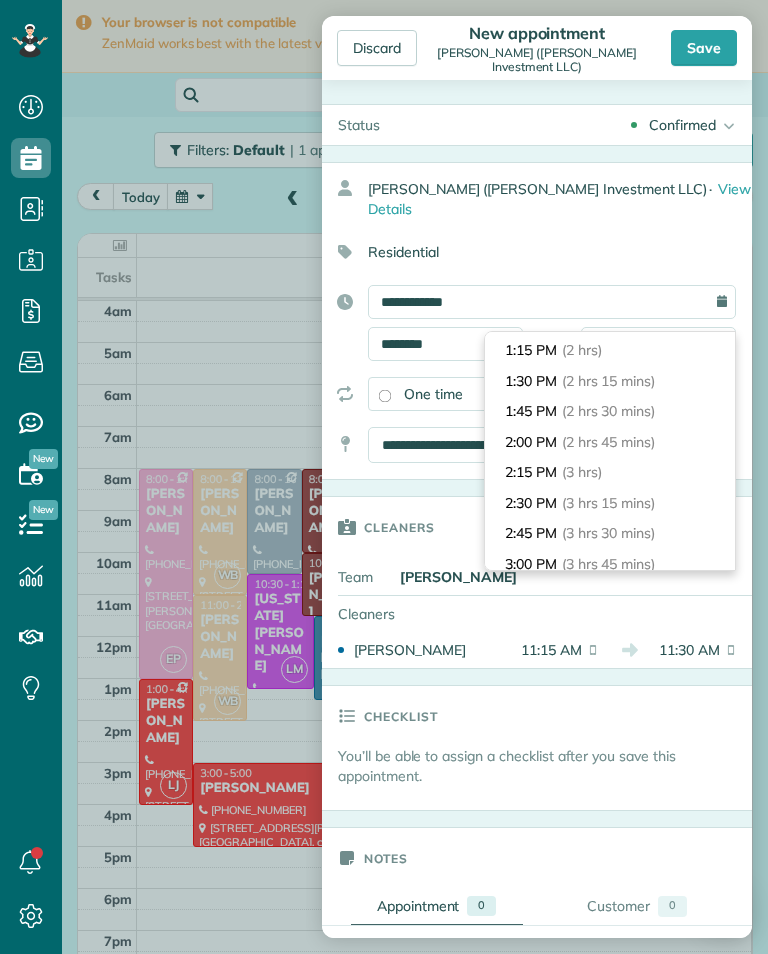 click on "2:15 PM  (3 hrs)" at bounding box center (610, 472) 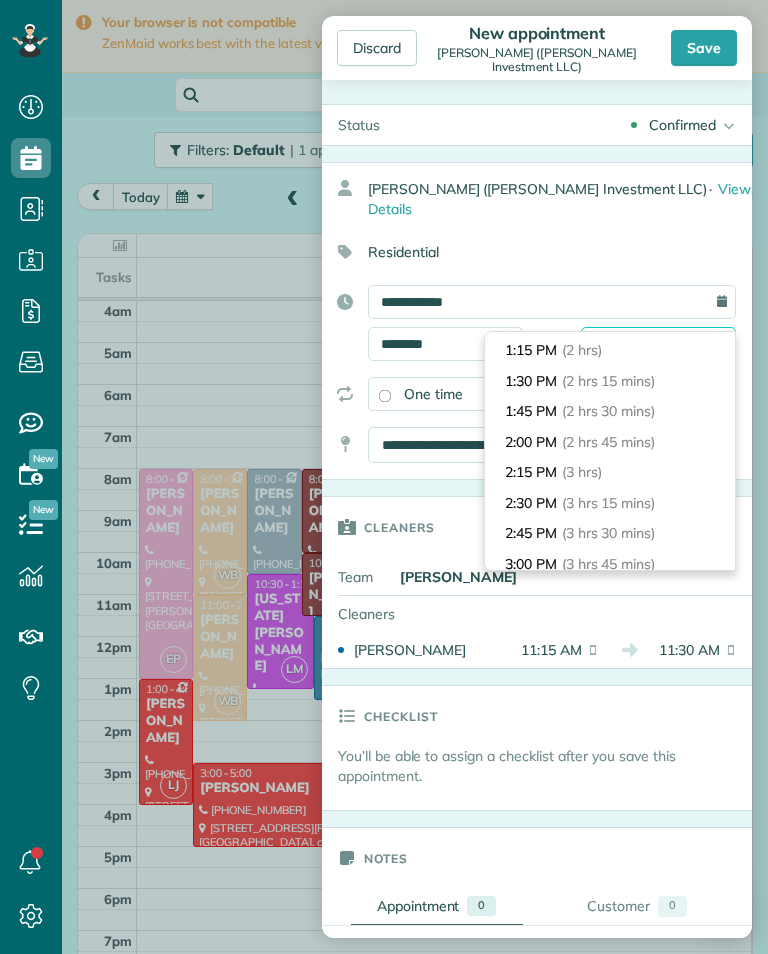 type on "*******" 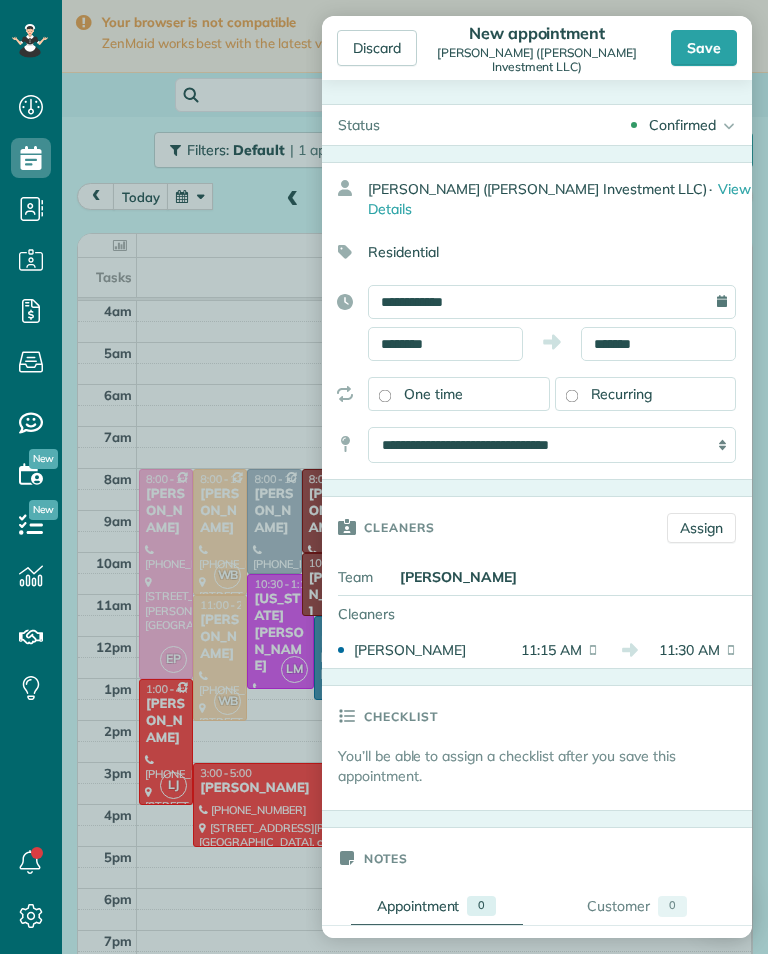 click on "Save" at bounding box center [704, 48] 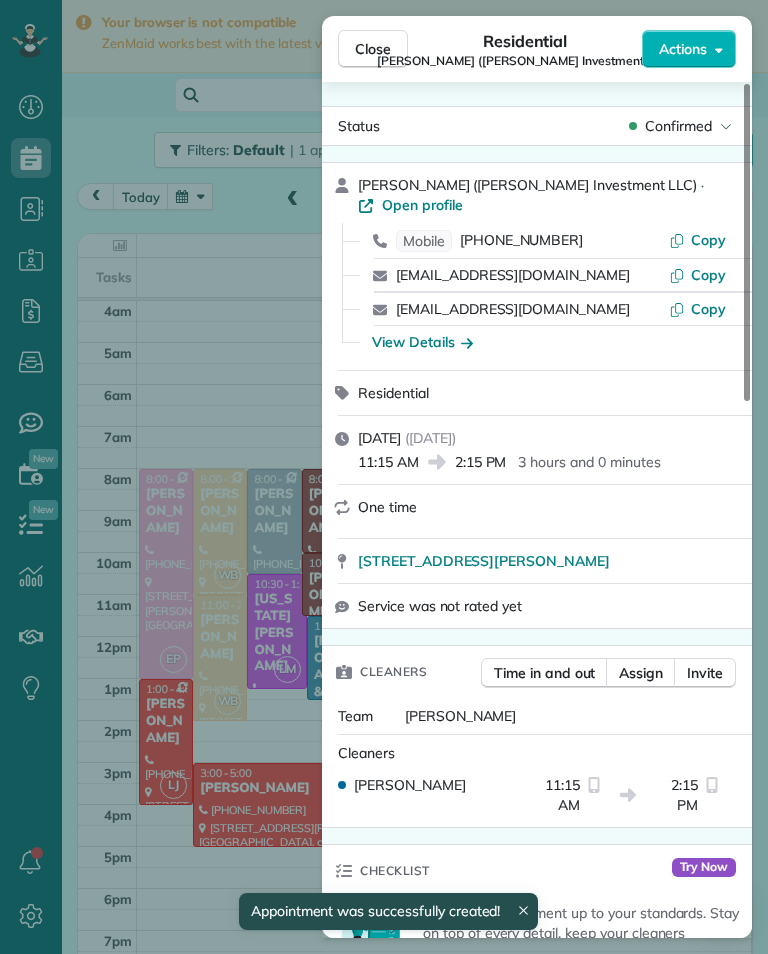 click on "Close Residential [PERSON_NAME] ([PERSON_NAME] Investment LLC) Actions Status Confirmed [PERSON_NAME] ([PERSON_NAME] Investment LLC) · Open profile Mobile [PHONE_NUMBER] Copy [EMAIL_ADDRESS][DOMAIN_NAME] Copy [EMAIL_ADDRESS][DOMAIN_NAME] Copy View Details Residential [DATE] ( [DATE] ) 11:15 AM 2:15 PM 3 hours and 0 minutes One time [STREET_ADDRESS][PERSON_NAME] Service was not rated yet Cleaners Time in and out Assign Invite Team Yuri Cleaners [PERSON_NAME]   11:15 AM 2:15 PM Checklist Try Now Keep this appointment up to your standards. Stay on top of every detail, keep your cleaners organised, and your client happy. Assign a checklist Watch a 5 min demo Billing Billing actions Price $0.00 Overcharge $0.00 Discount $0.00 Coupon discount - Primary tax - Secondary tax - Total appointment price $0.00 Tips collected New feature! $0.00 [PERSON_NAME] as paid Total including tip $0.00 Get paid online in no-time! Send an invoice and reward your cleaners with tips Charge customer credit card Appointment custom fields Key # - Work items 0" at bounding box center [384, 477] 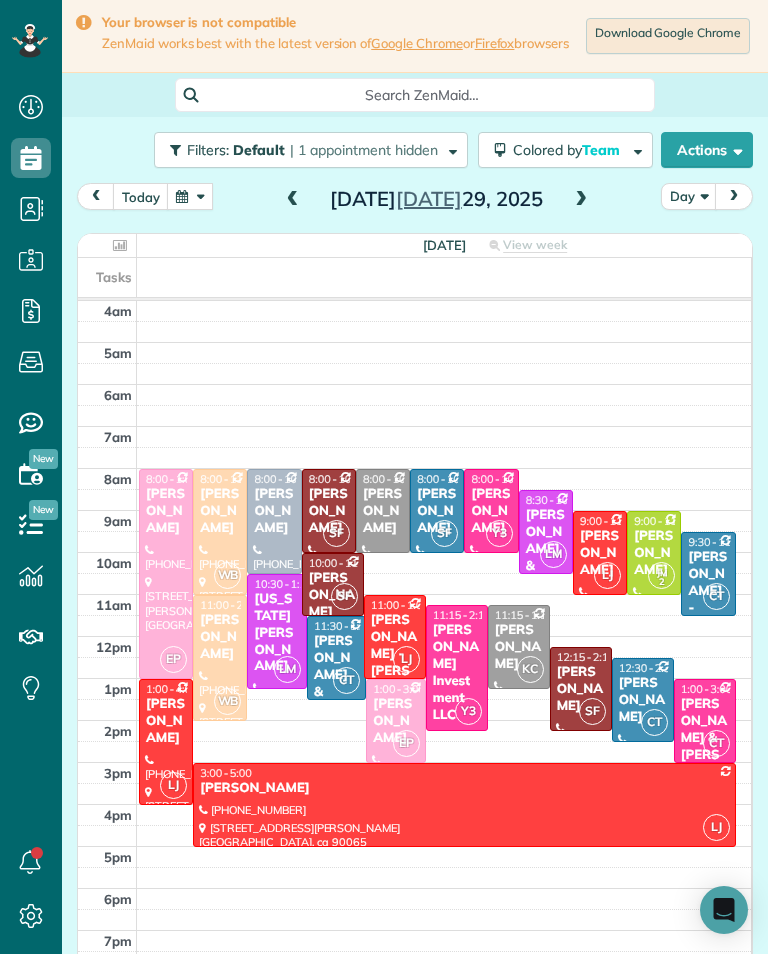click at bounding box center (293, 200) 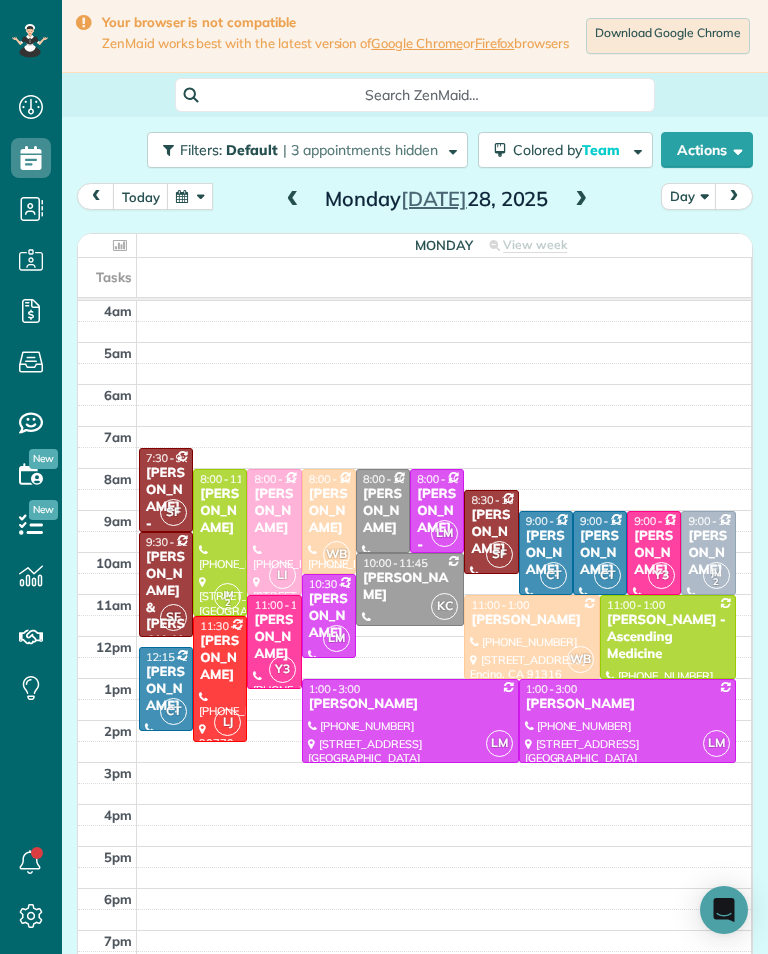 scroll, scrollTop: 985, scrollLeft: 62, axis: both 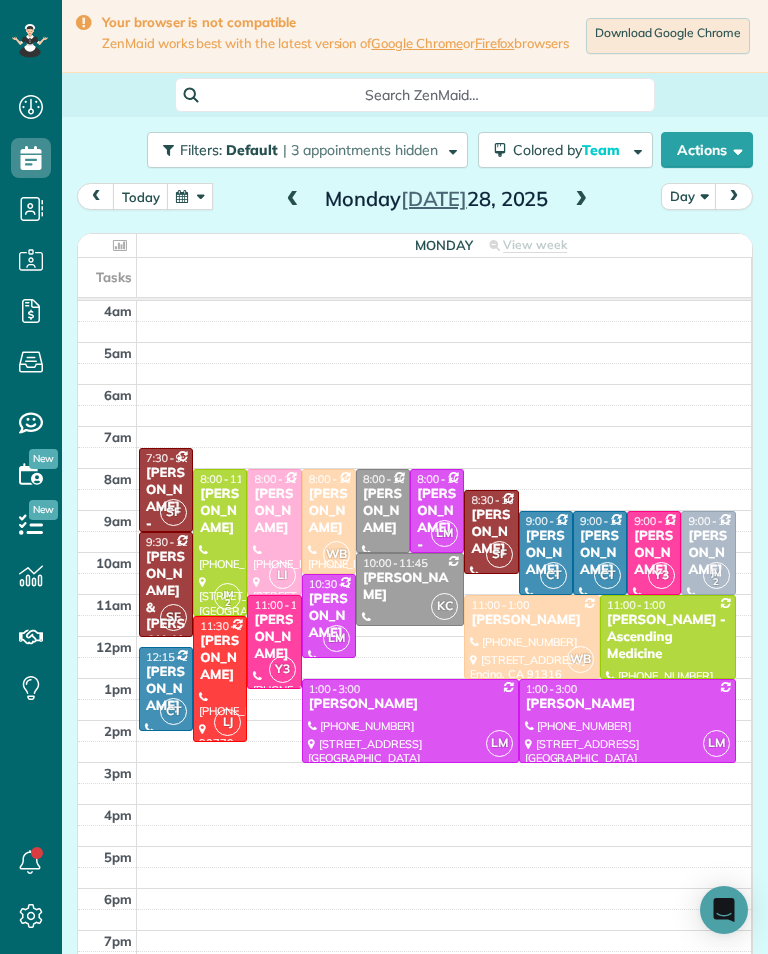 click at bounding box center [581, 200] 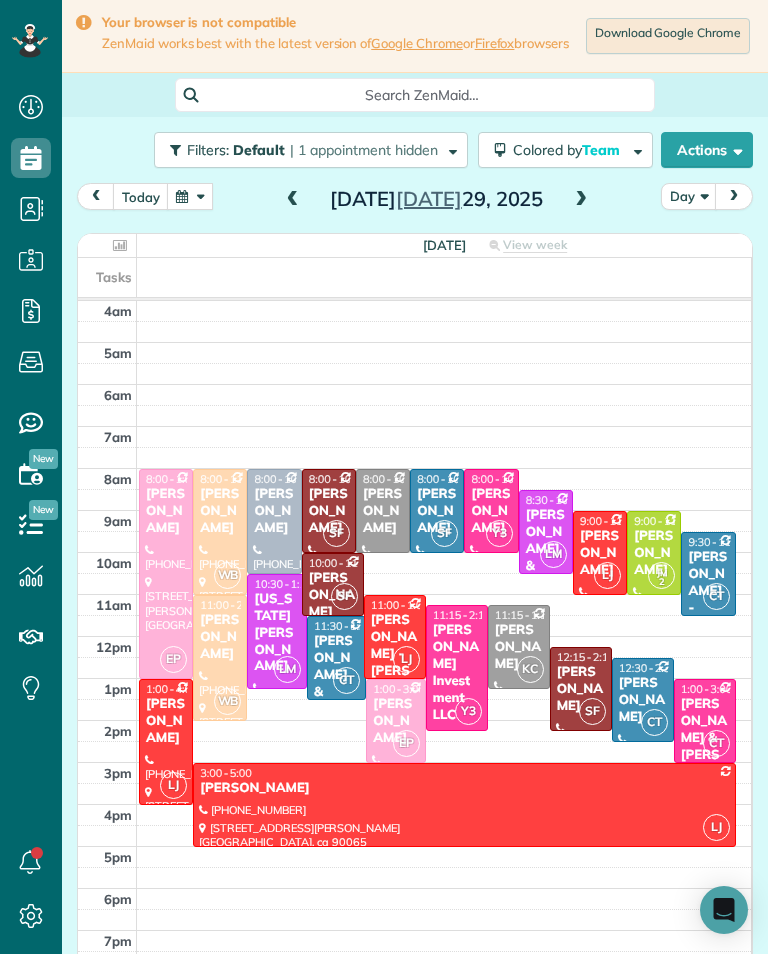 click at bounding box center [581, 200] 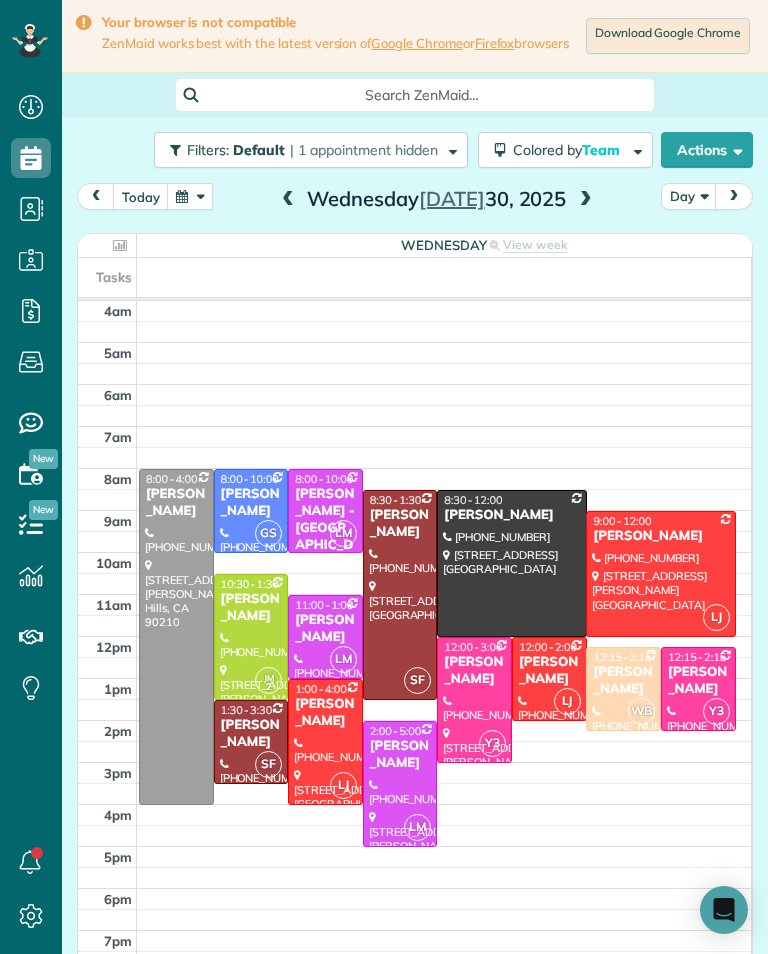click at bounding box center (288, 200) 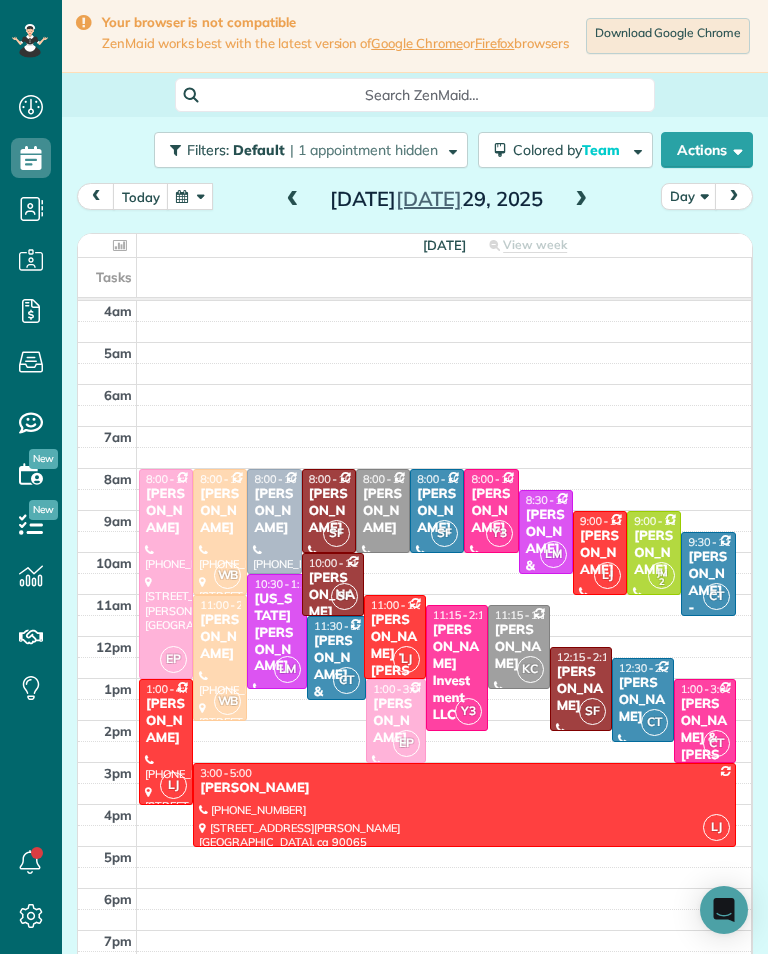 click at bounding box center [581, 200] 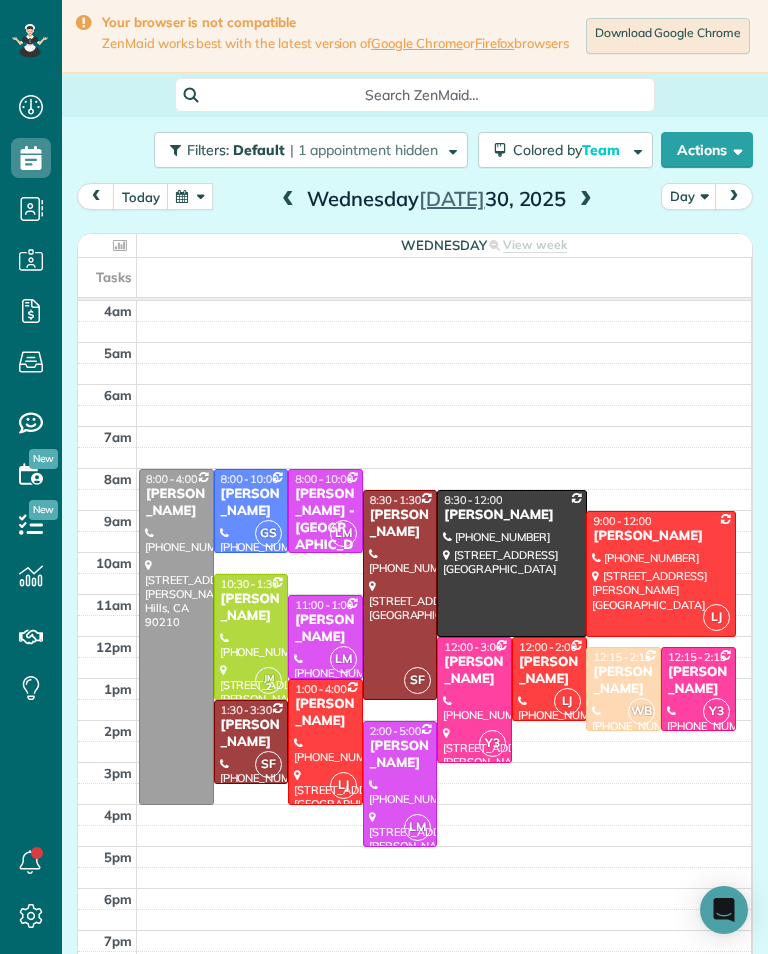 click at bounding box center [586, 200] 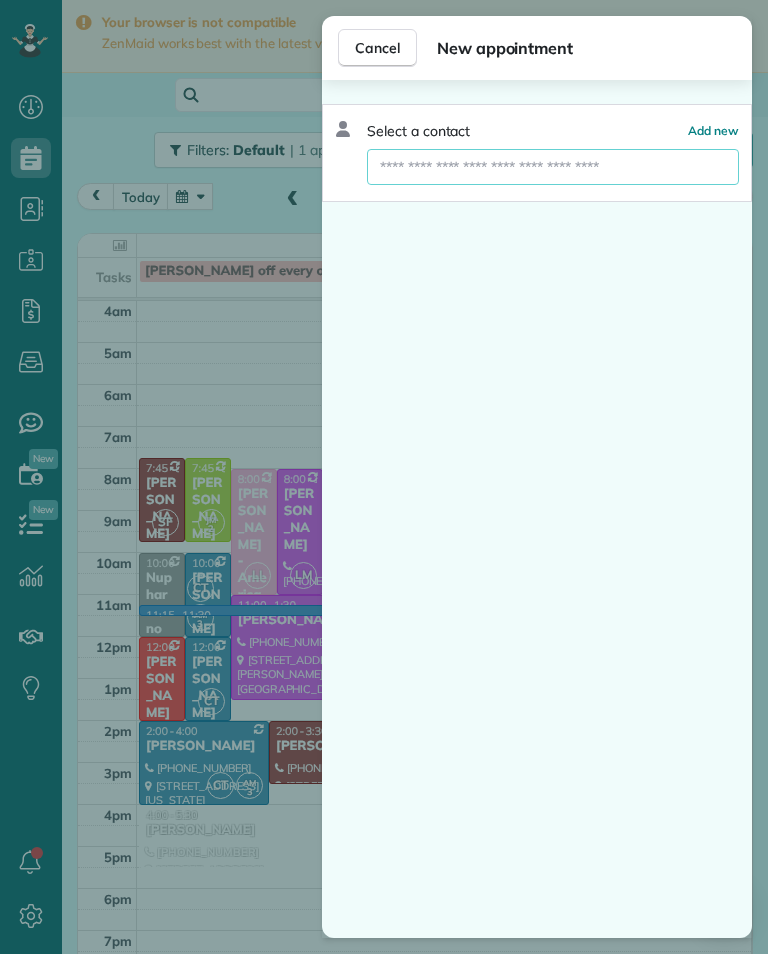 click at bounding box center (553, 167) 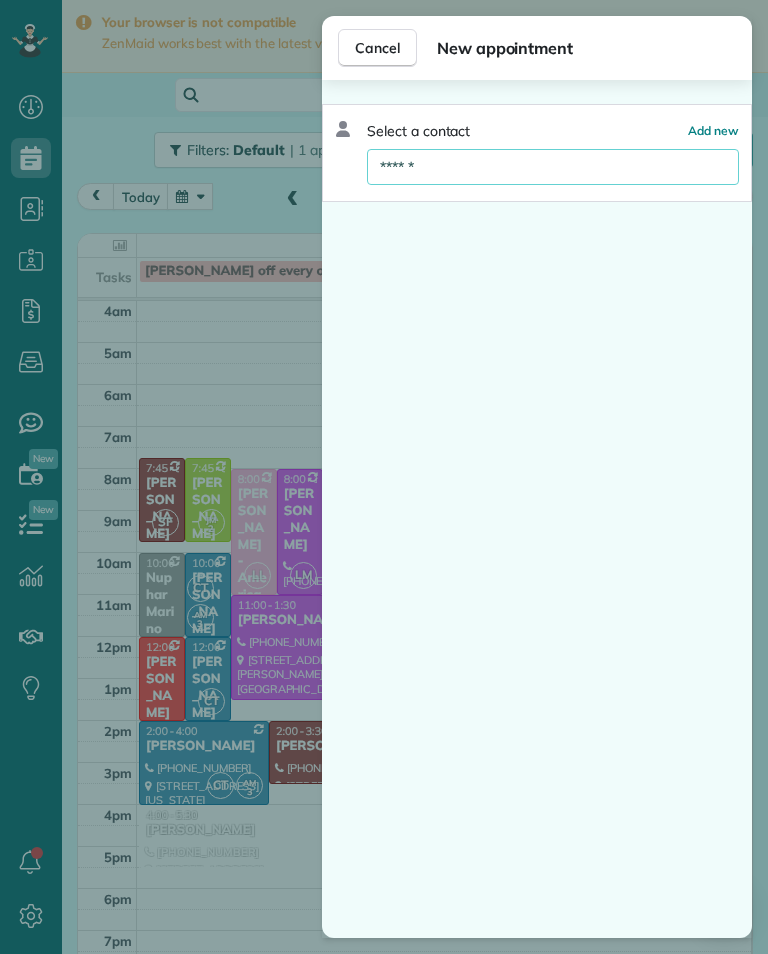 type on "******" 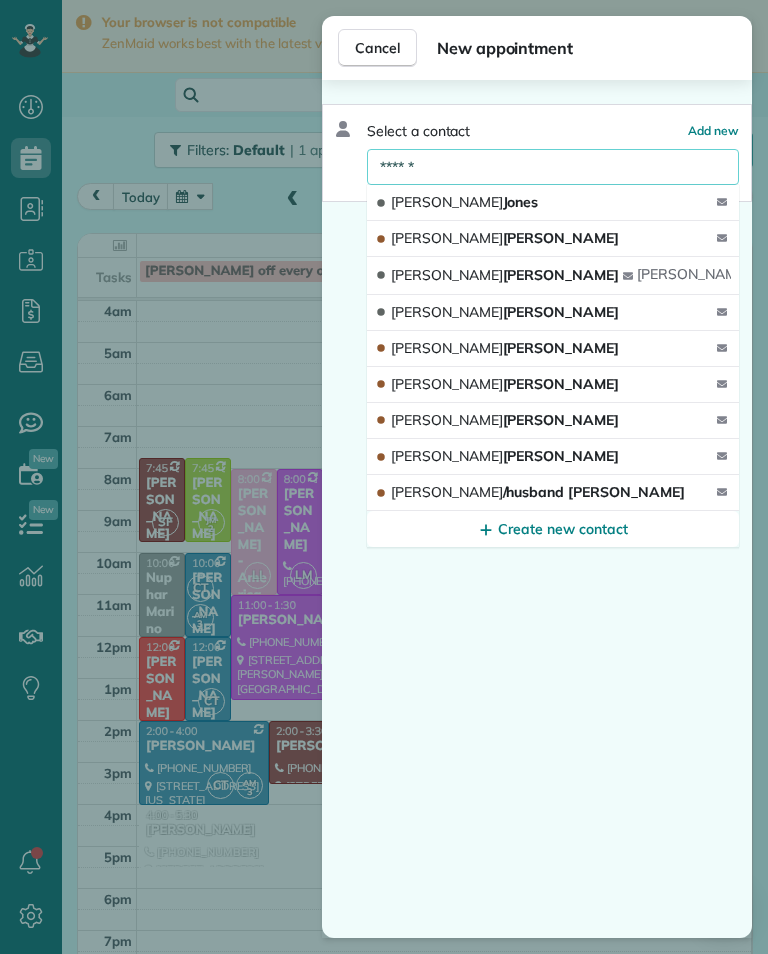 click on "[PERSON_NAME]" at bounding box center [553, 421] 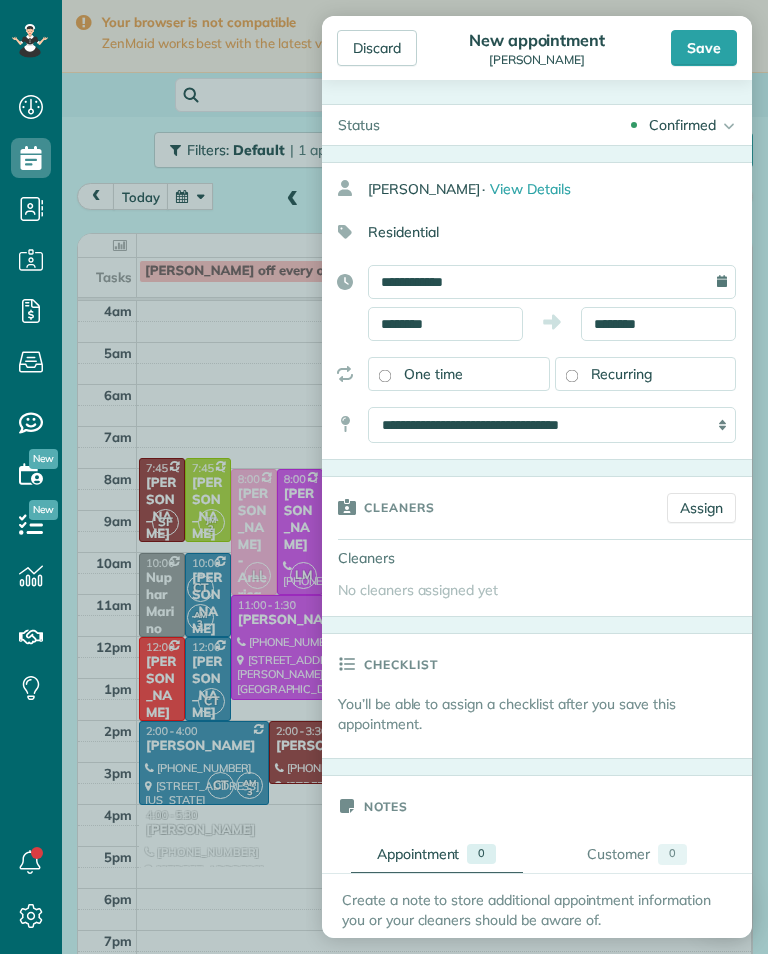 click on "Assign" at bounding box center (701, 508) 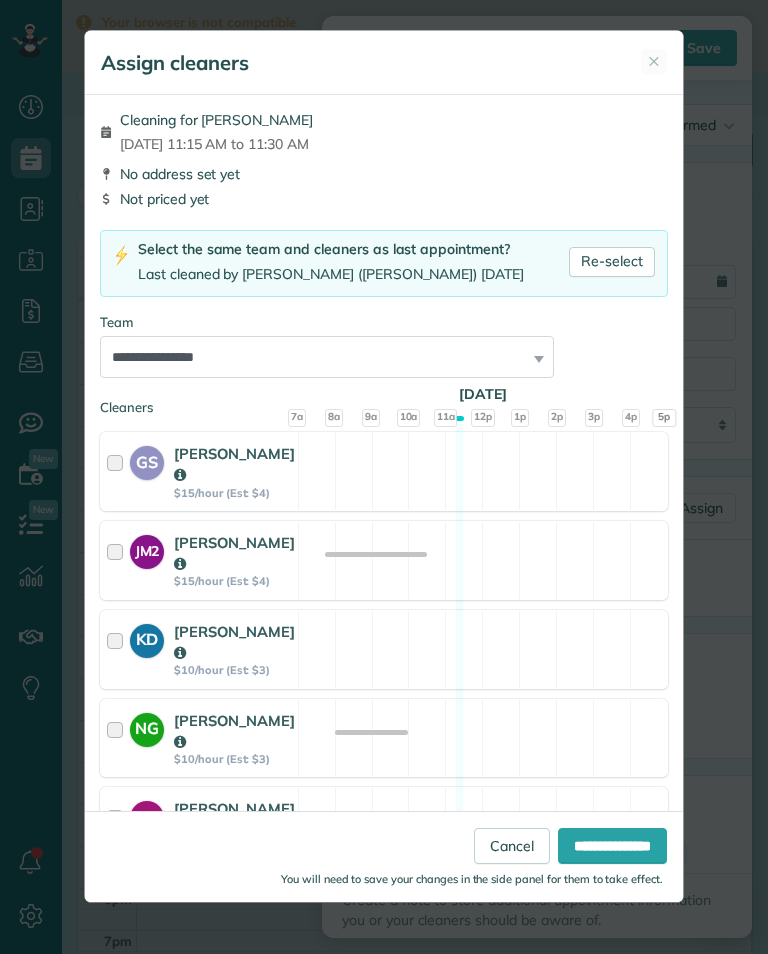 click on "Re-select" at bounding box center (612, 262) 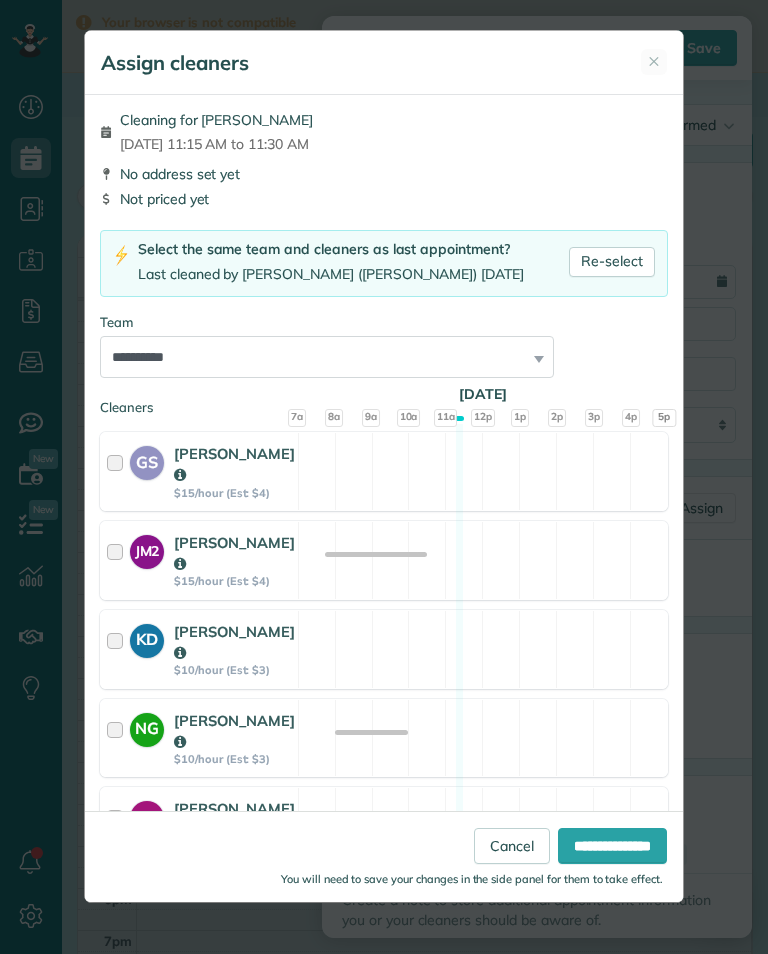click on "**********" at bounding box center [612, 846] 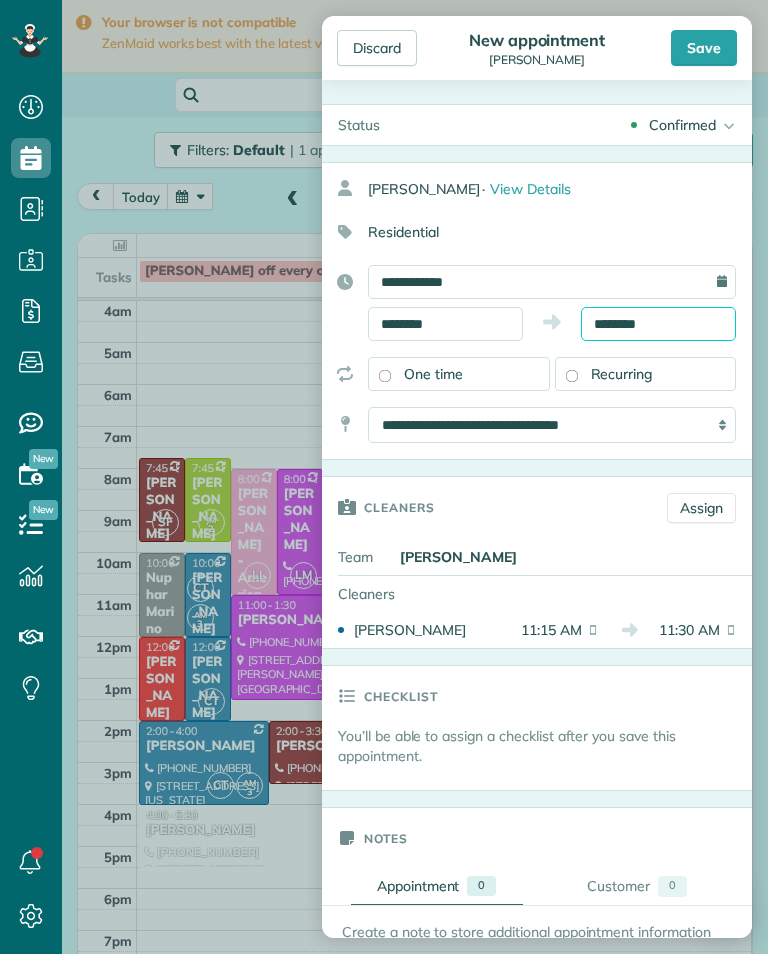 click on "Dashboard
Scheduling
Calendar View
List View
Dispatch View - Weekly scheduling (Beta)" at bounding box center [384, 477] 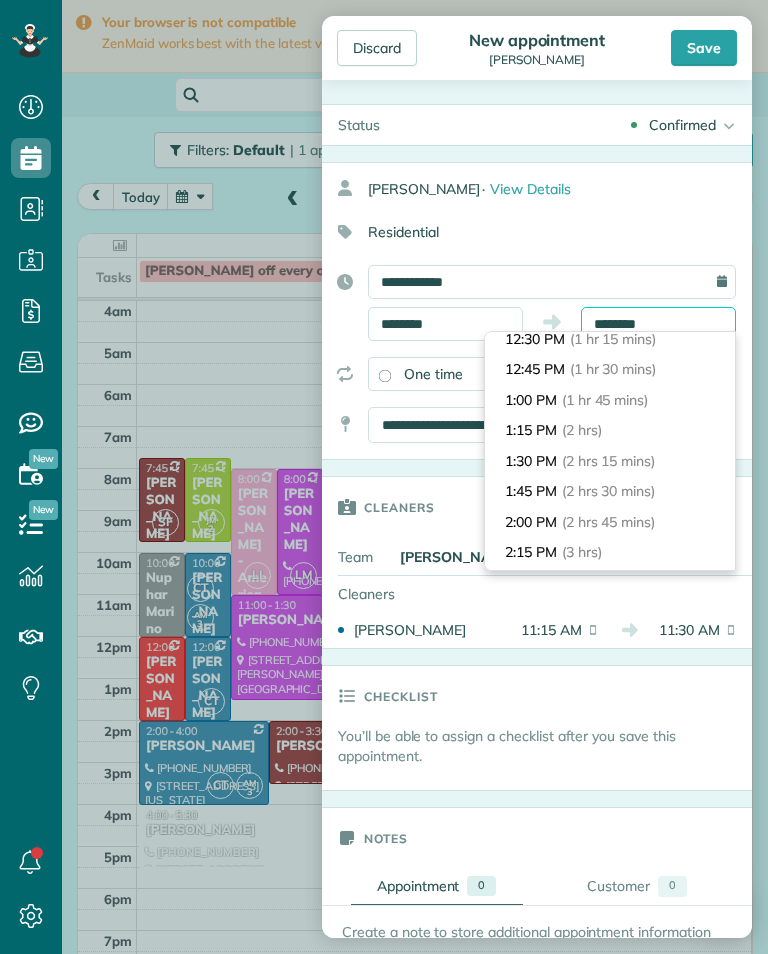 scroll, scrollTop: 179, scrollLeft: 0, axis: vertical 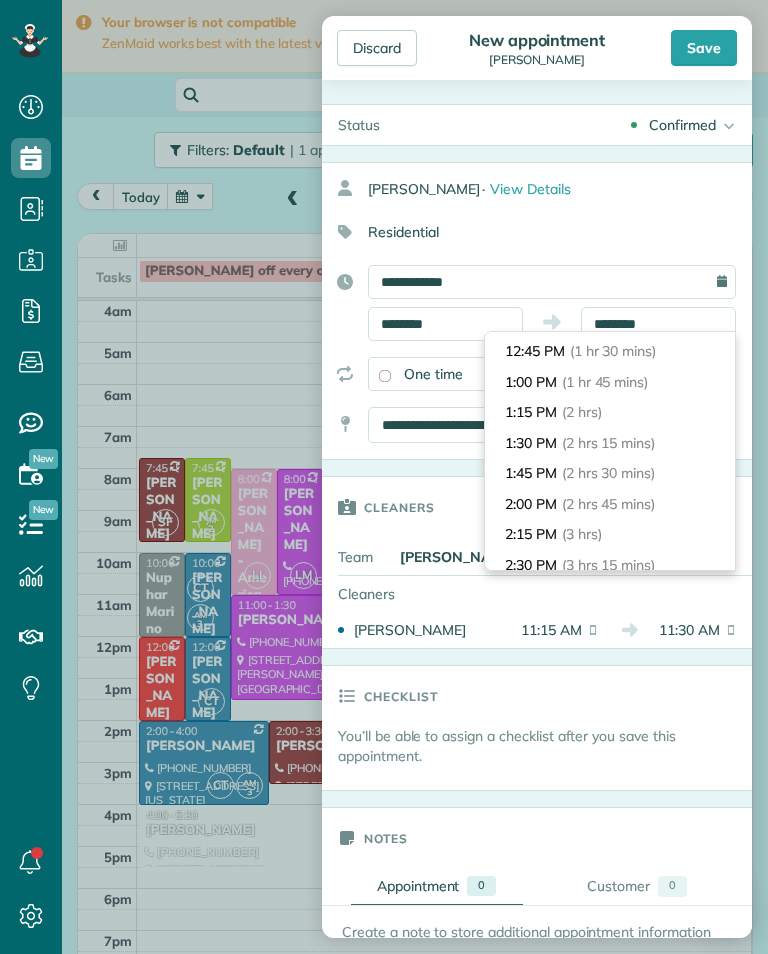 click on "2:15 PM  (3 hrs)" at bounding box center [610, 534] 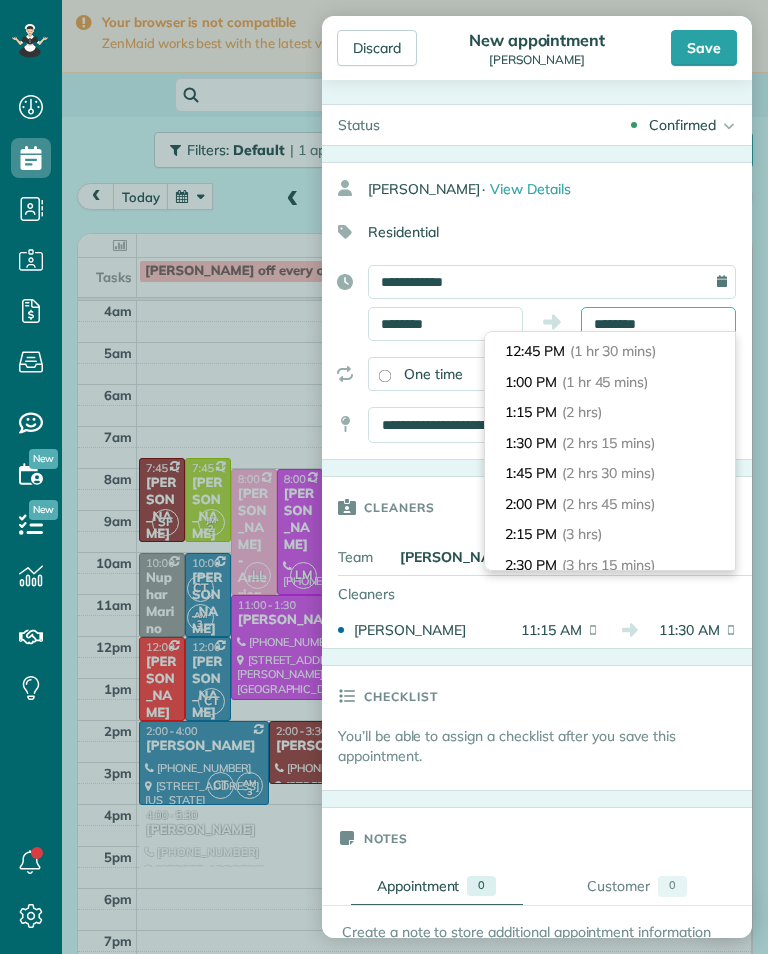 type on "*******" 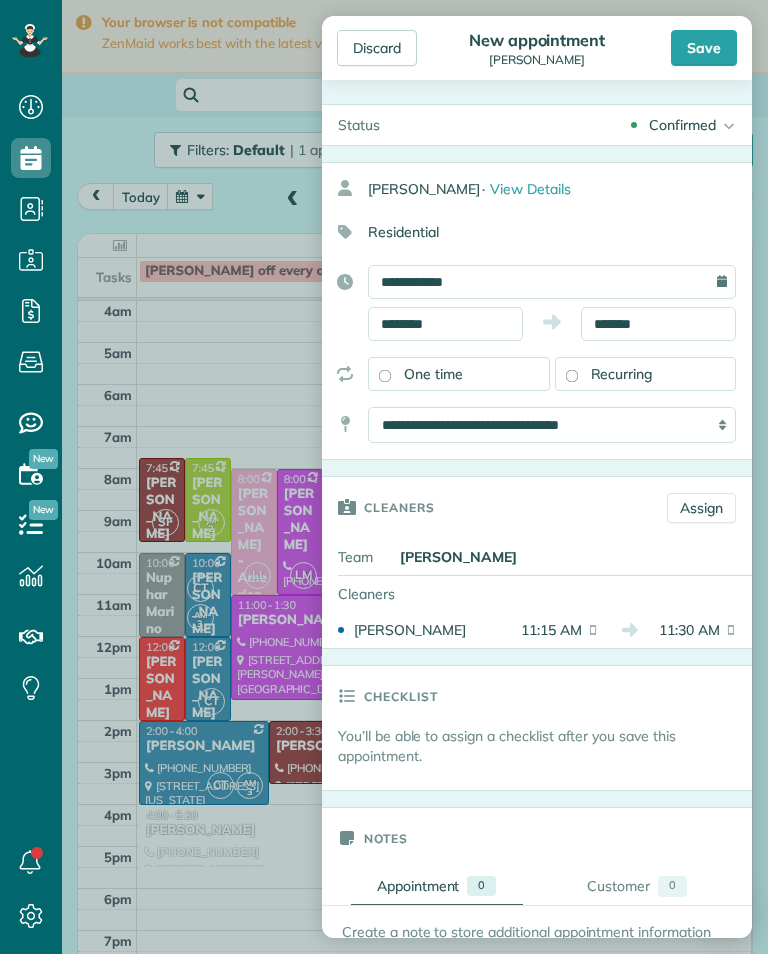 click on "Save" at bounding box center [704, 48] 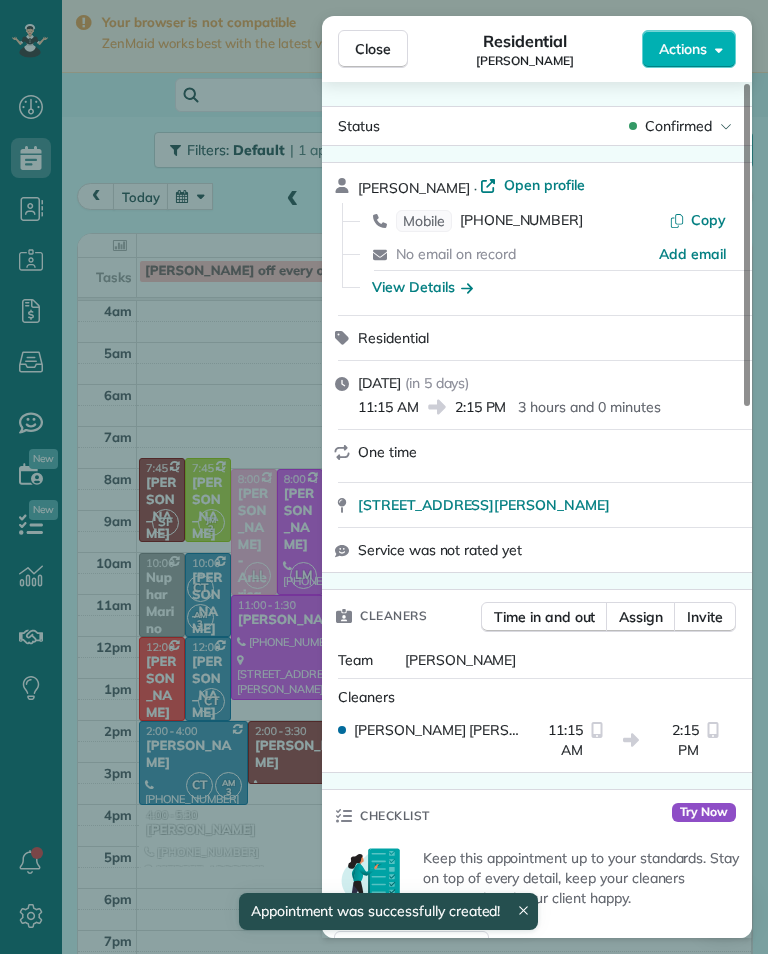click on "Close Residential [PERSON_NAME] Actions Status Confirmed [PERSON_NAME] · Open profile Mobile [PHONE_NUMBER] Copy No email on record Add email View Details Residential [DATE] ( [DATE] ) 11:15 AM 2:15 PM 3 hours and 0 minutes One time [STREET_ADDRESS][PERSON_NAME] Service was not rated yet Cleaners Time in and out Assign Invite Team [PERSON_NAME] Cleaners [PERSON_NAME] 11:15 AM 2:15 PM Checklist Try Now Keep this appointment up to your standards. Stay on top of every detail, keep your cleaners organised, and your client happy. Assign a checklist Watch a 5 min demo Billing Billing actions Price $0.00 Overcharge $0.00 Discount $0.00 Coupon discount - Primary tax - Secondary tax - Total appointment price $0.00 Tips collected New feature! $0.00 [PERSON_NAME] as paid Total including tip $0.00 Get paid online in no-time! Send an invoice and reward your cleaners with tips Charge customer credit card Appointment custom fields Key # - Work items No work items to display Notes Appointment 0 Customer 0 New note" at bounding box center [384, 477] 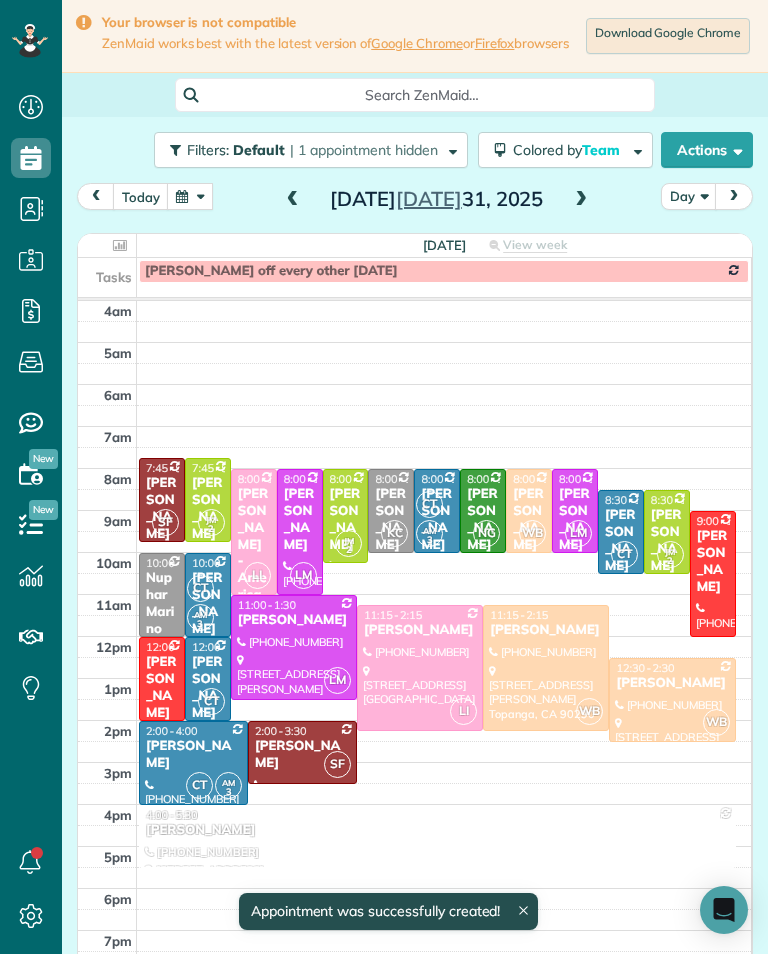 click on "CT AM 3" at bounding box center [214, 785] 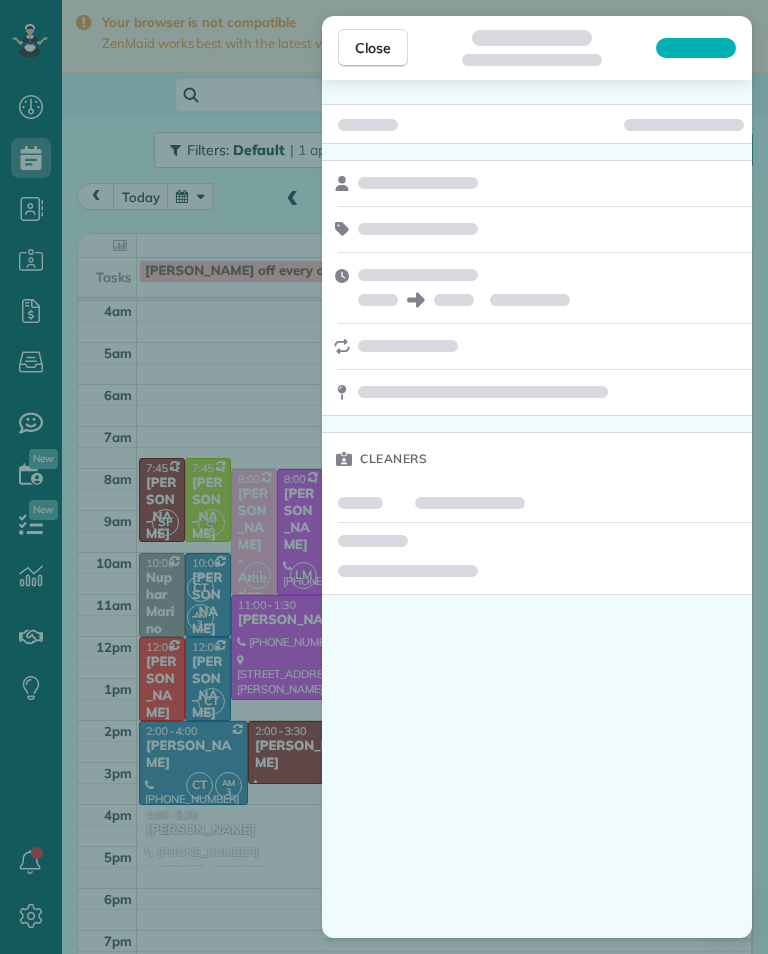 click on "Close   Cleaners" at bounding box center [384, 477] 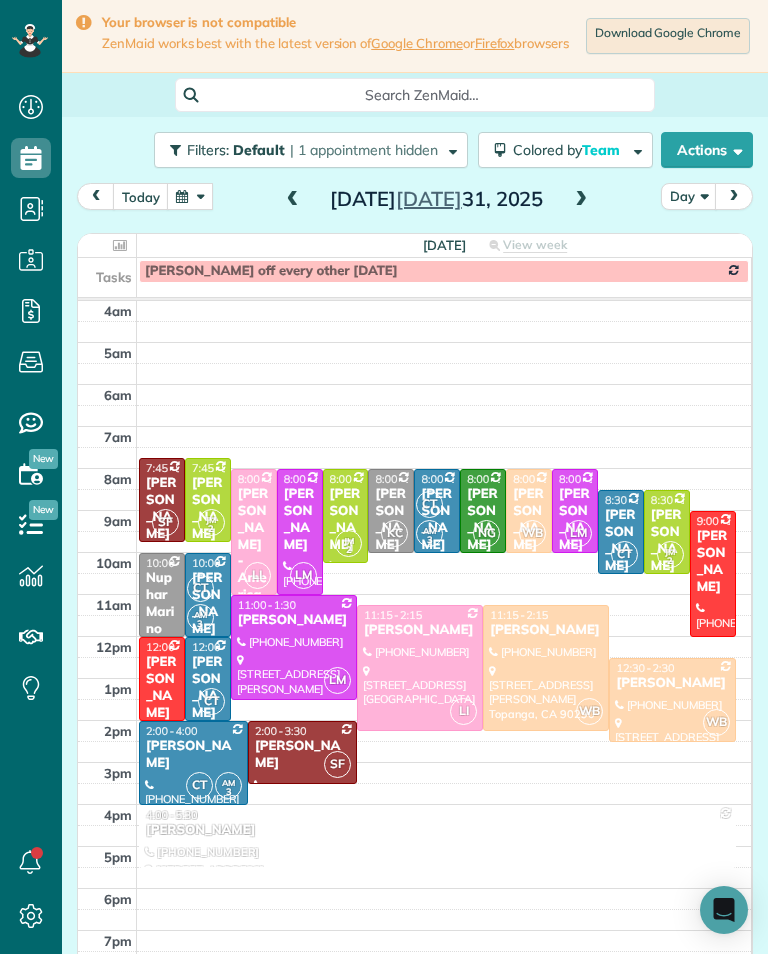 click at bounding box center [293, 200] 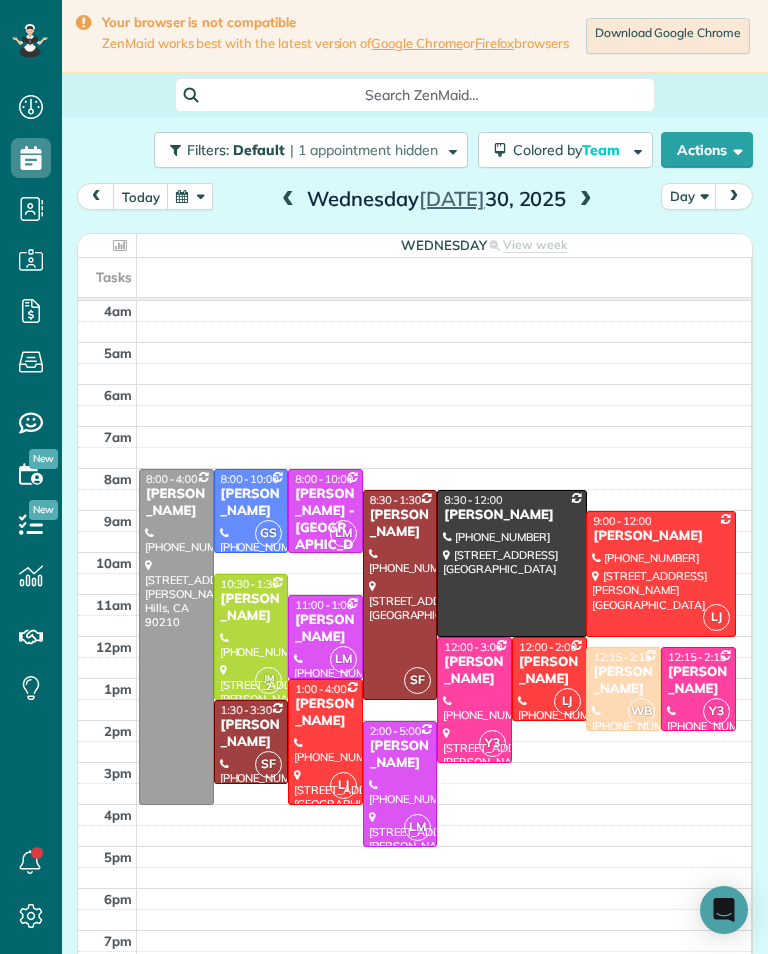 click at bounding box center (288, 200) 